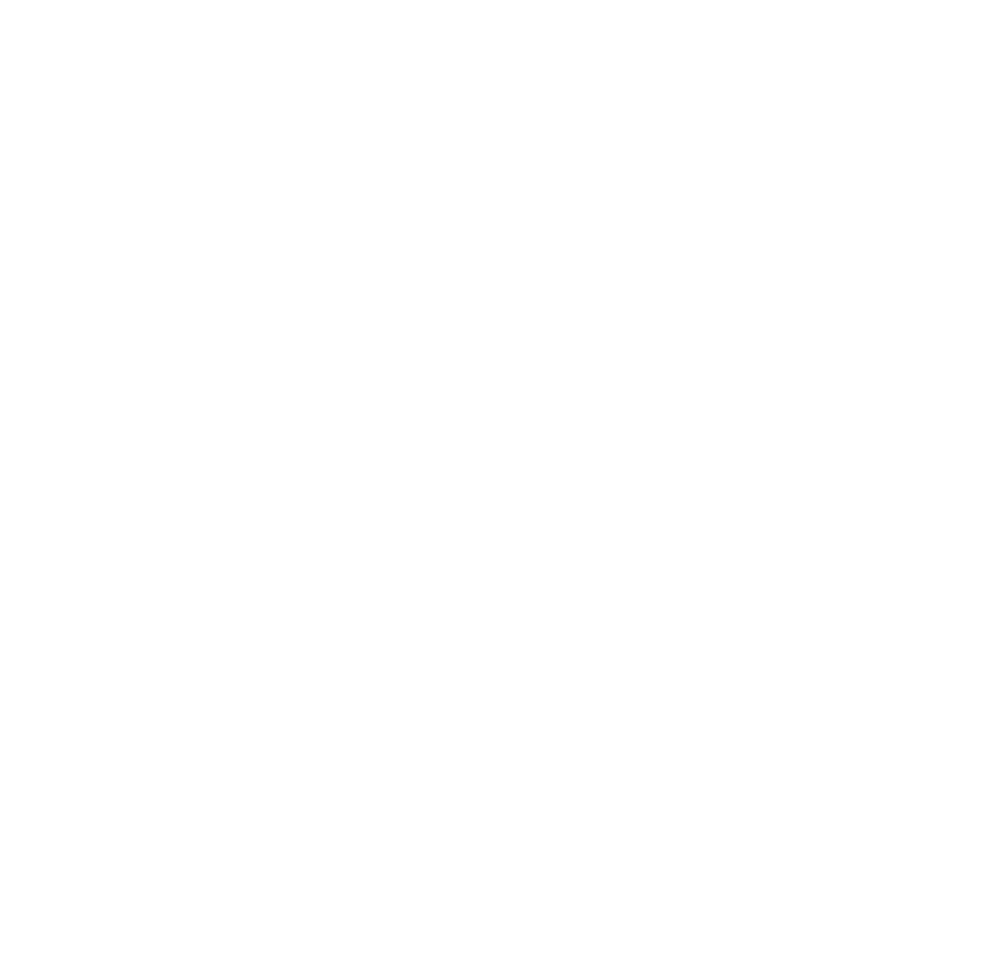 scroll, scrollTop: 0, scrollLeft: 0, axis: both 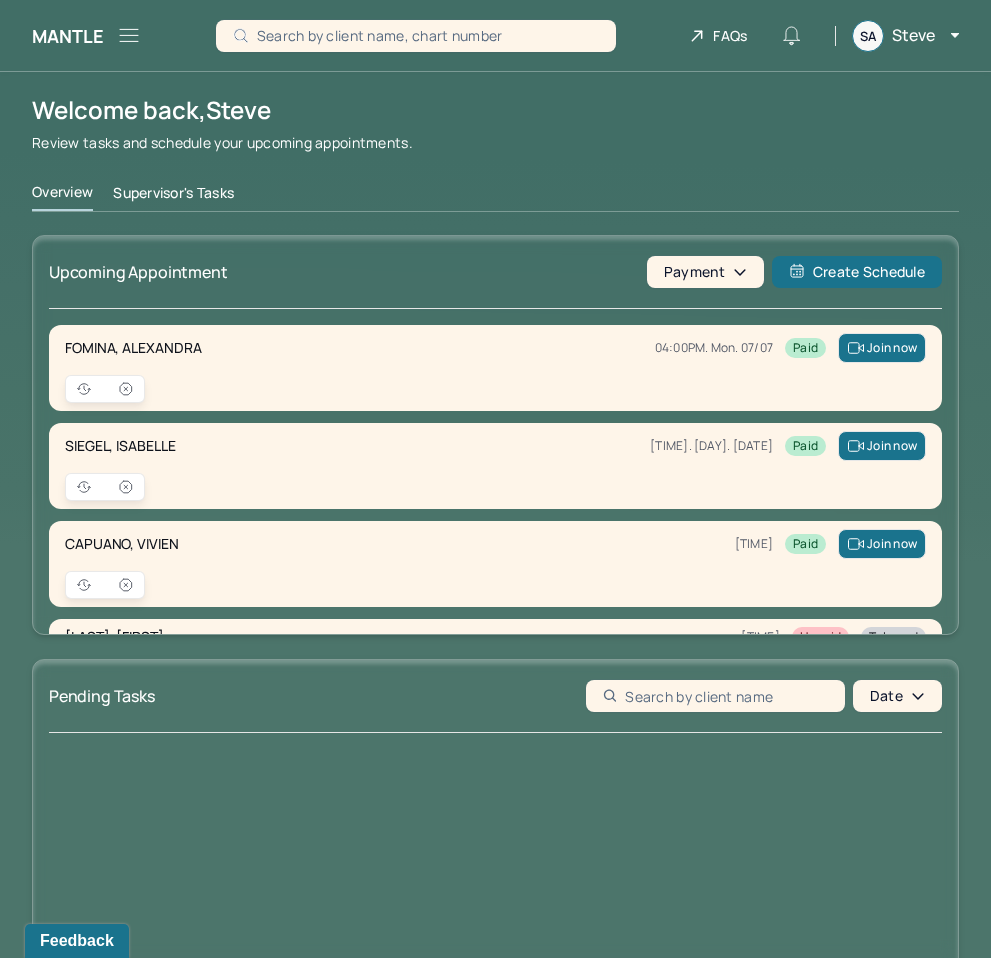click 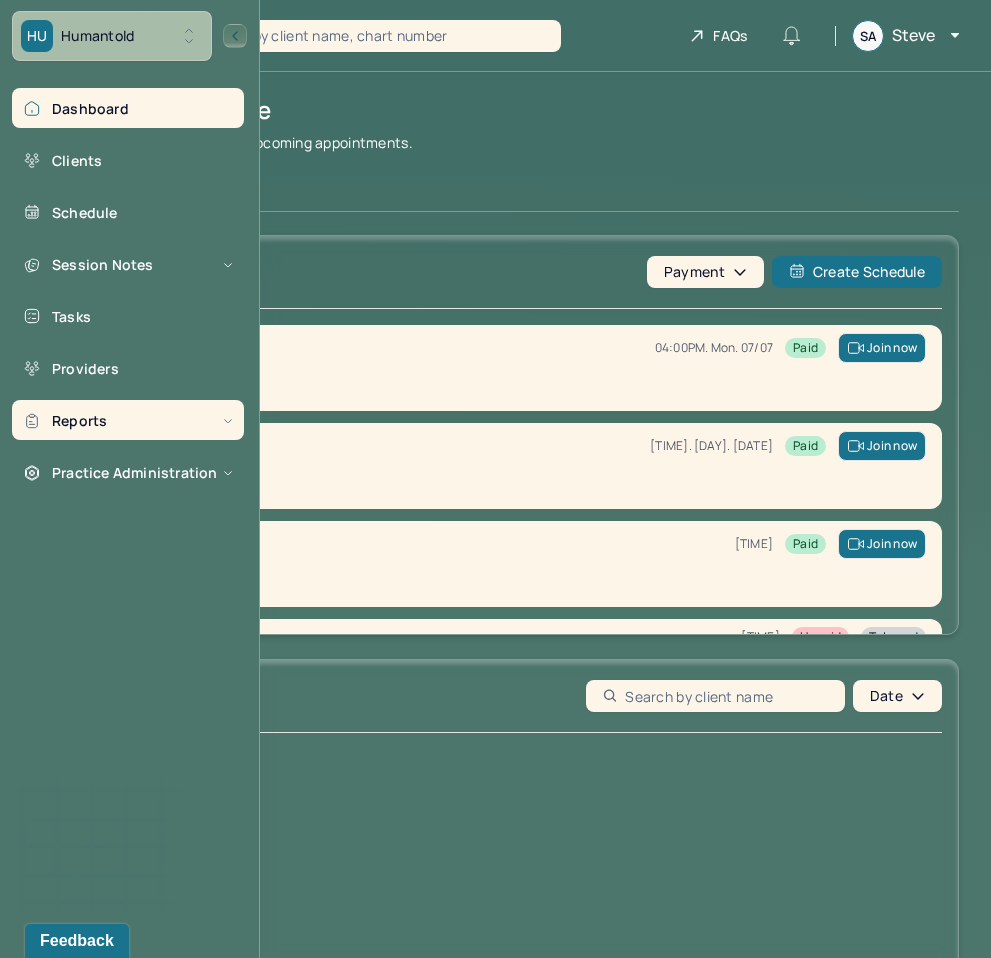 click on "Reports" at bounding box center (128, 420) 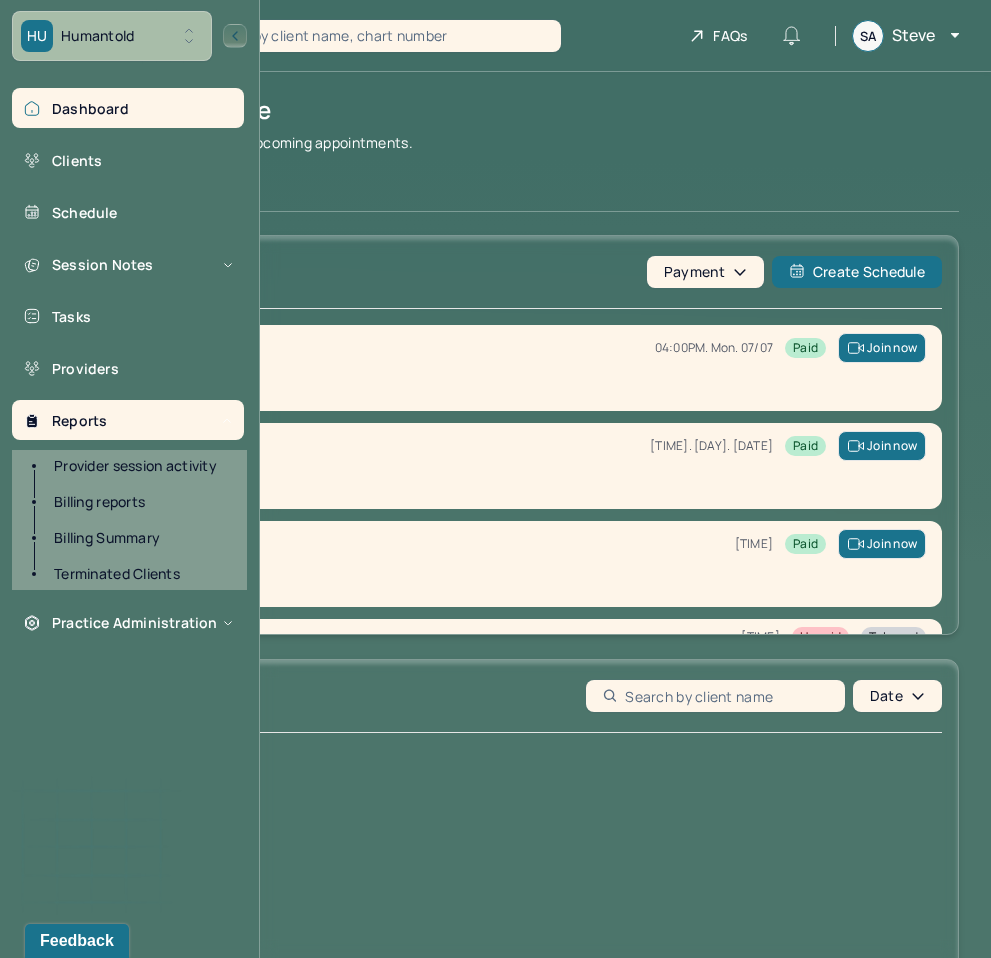 click on "Provider session activity" at bounding box center [139, 466] 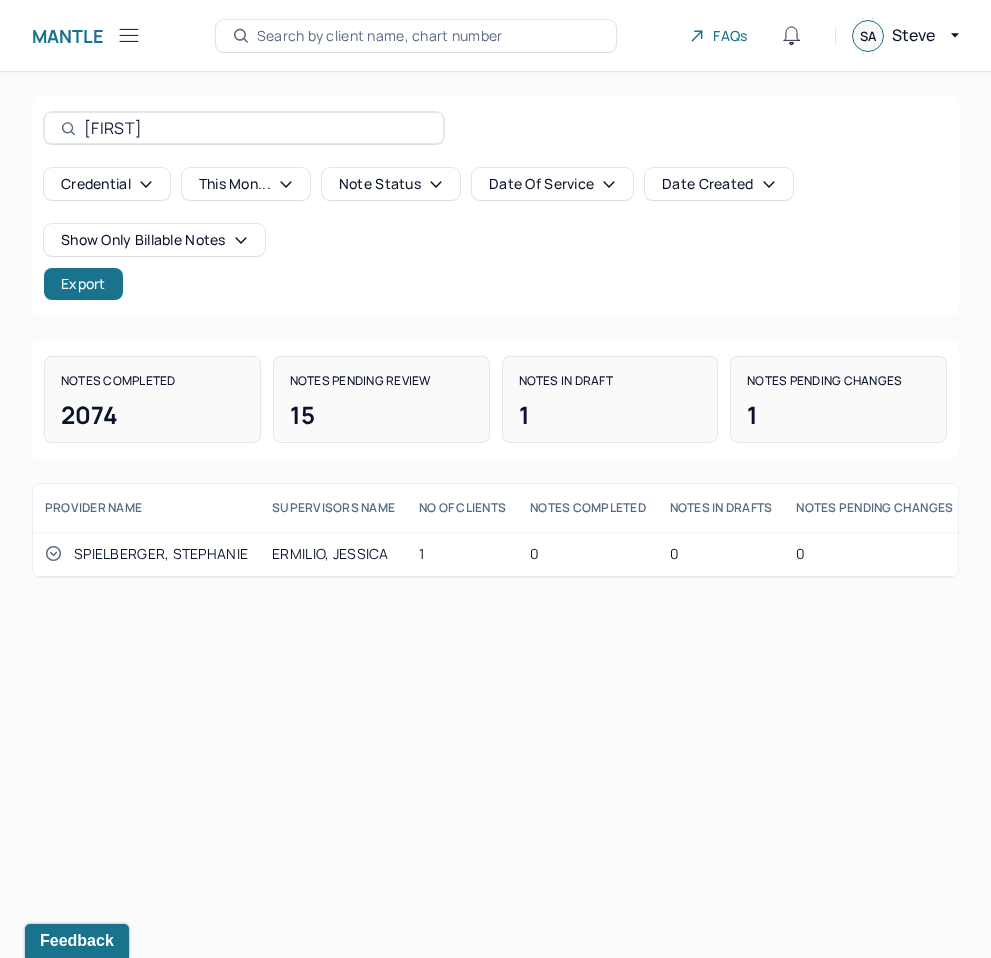 click on "[FIRST]" at bounding box center [255, 128] 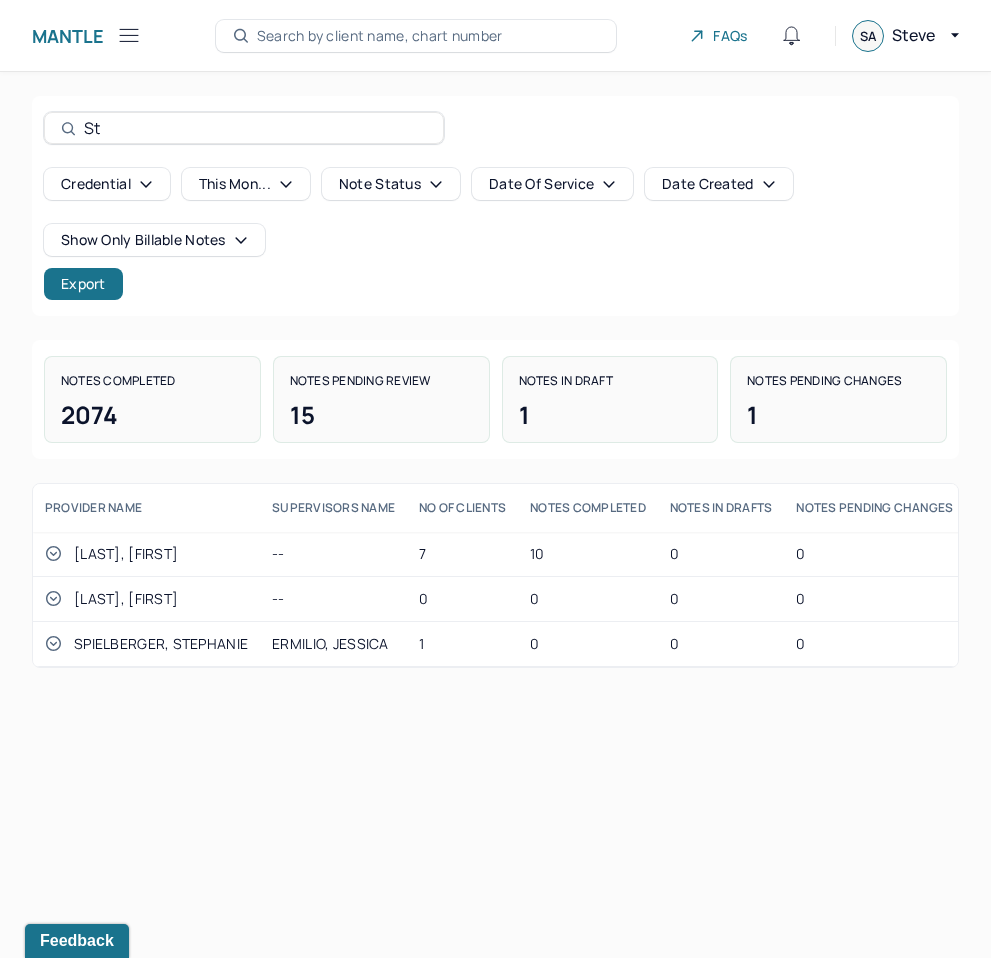 type on "S" 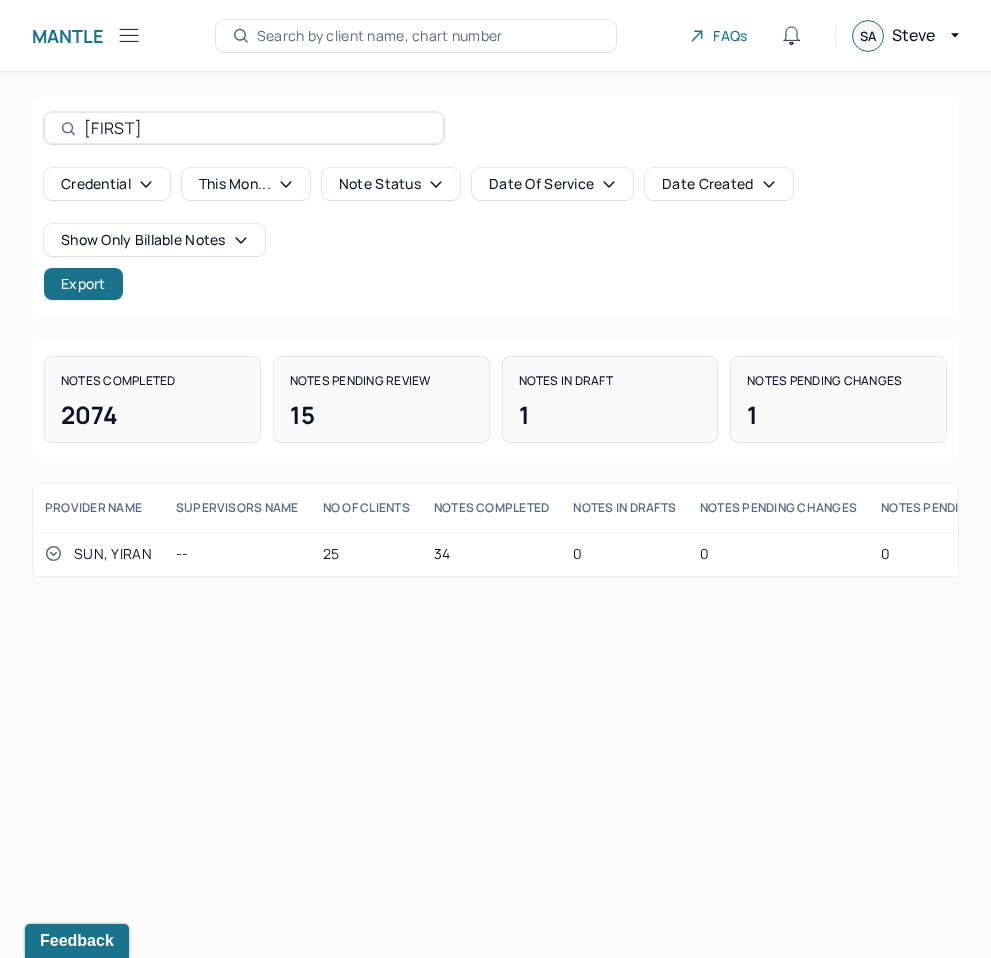 type on "[FIRST]" 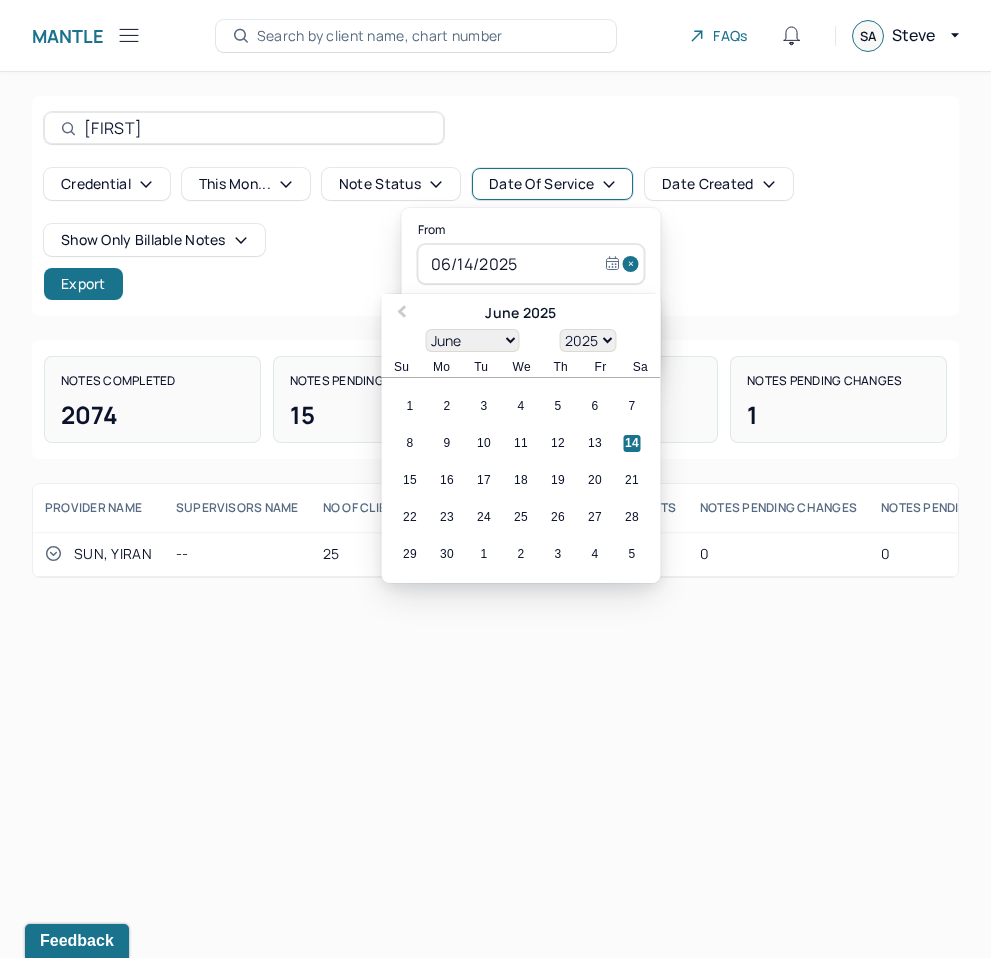 click on "Credential this [TIME_PERIOD] Note status Date Of Service Date Created Show only billable notes" at bounding box center (495, 212) 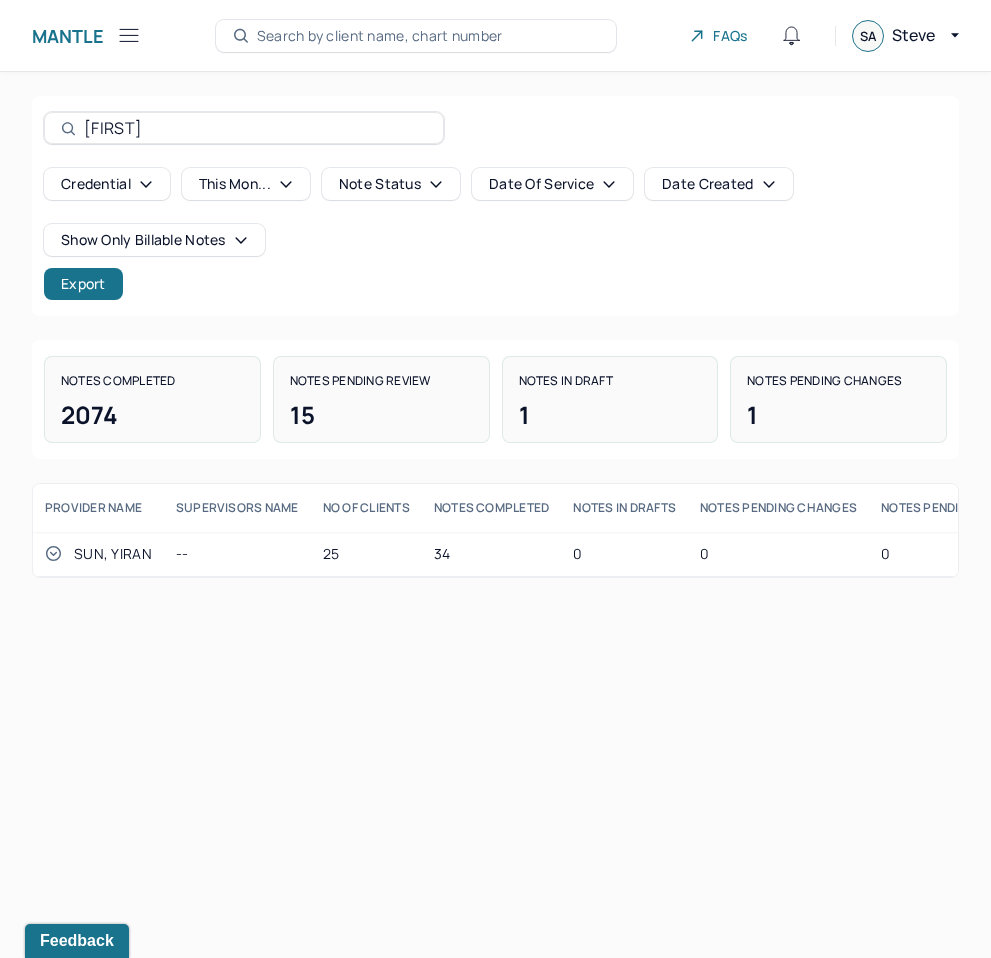 click on "Date Of Service" at bounding box center [552, 184] 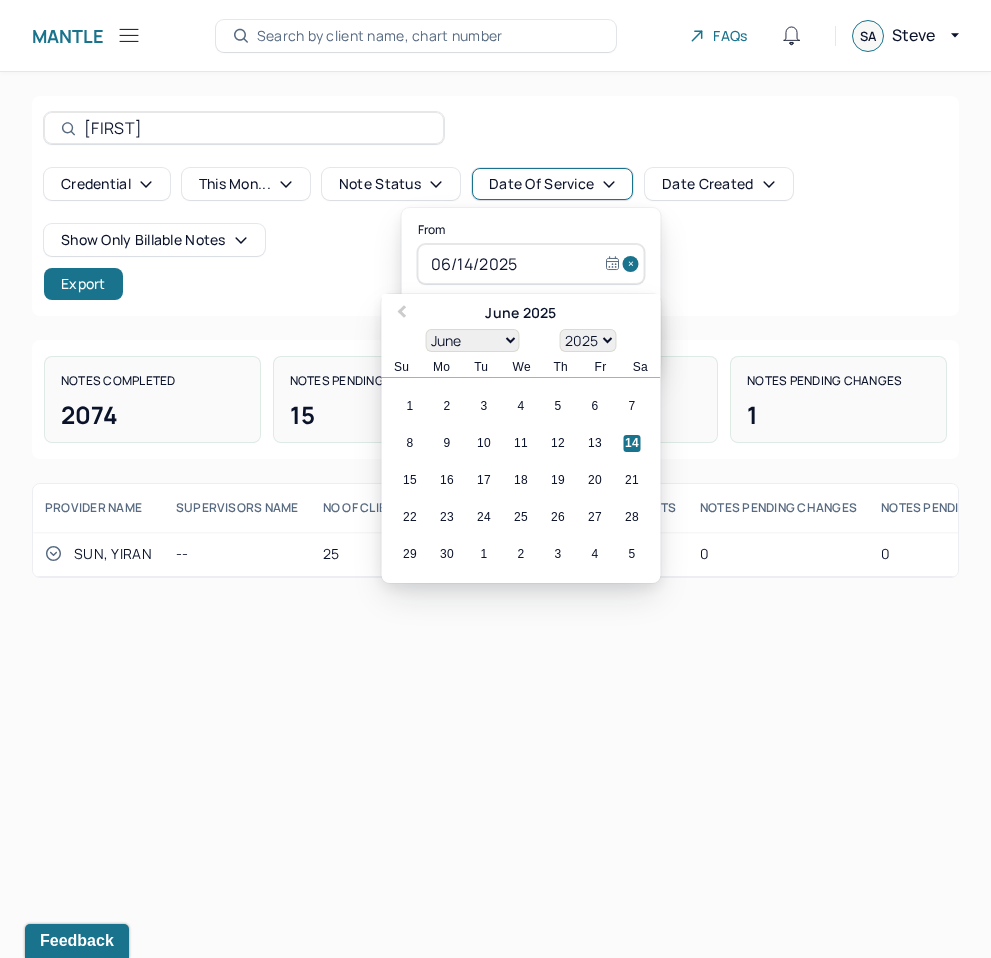 click on "[FIRST] [CREDENTIAL] [DATE] [STATUS] [DATE] [DATE] [FILTER] [FILTER]" at bounding box center (495, 206) 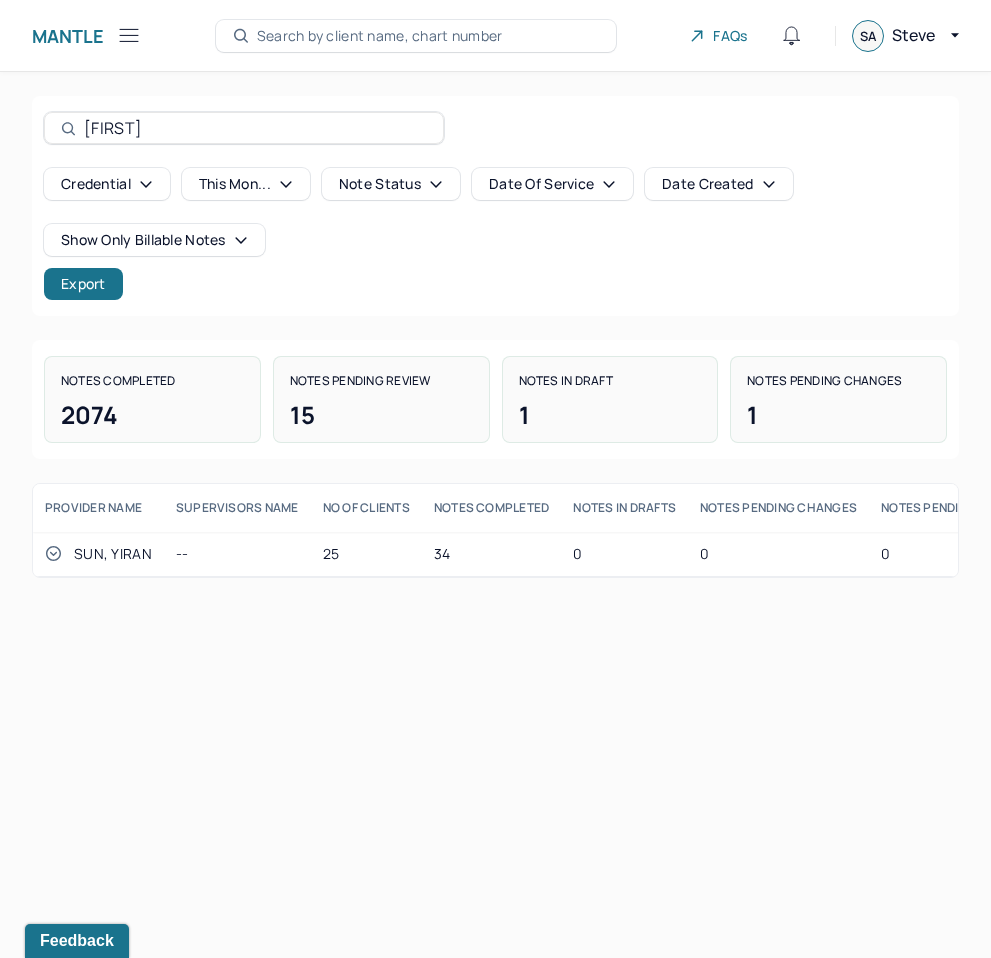 click 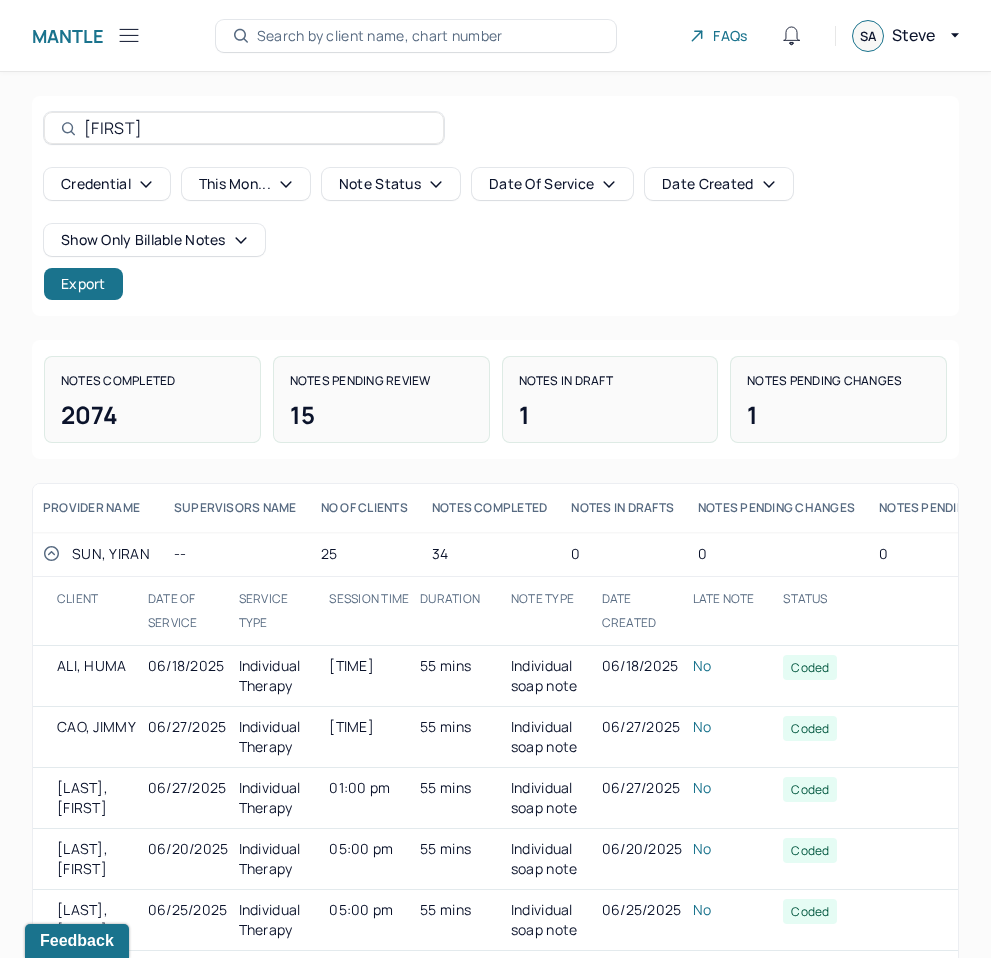 scroll, scrollTop: -2, scrollLeft: 3, axis: both 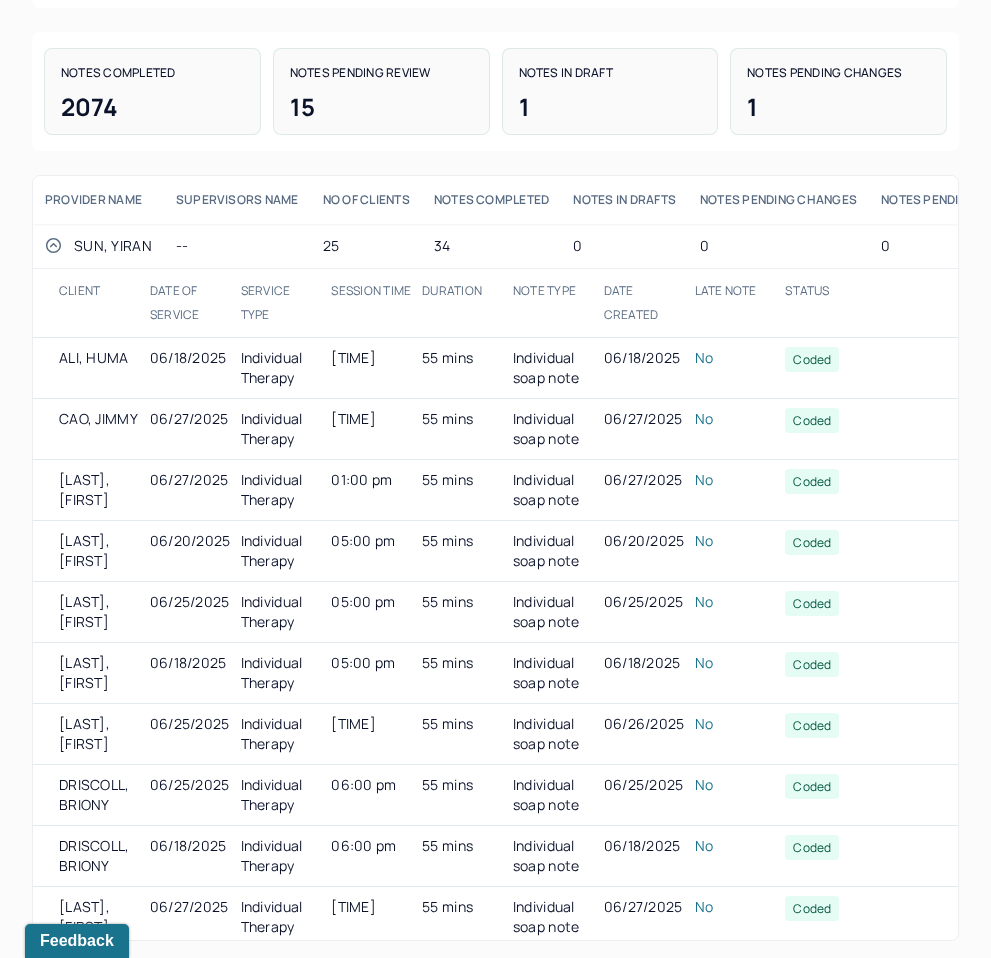 drag, startPoint x: 990, startPoint y: 557, endPoint x: 204, endPoint y: 741, distance: 807.24963 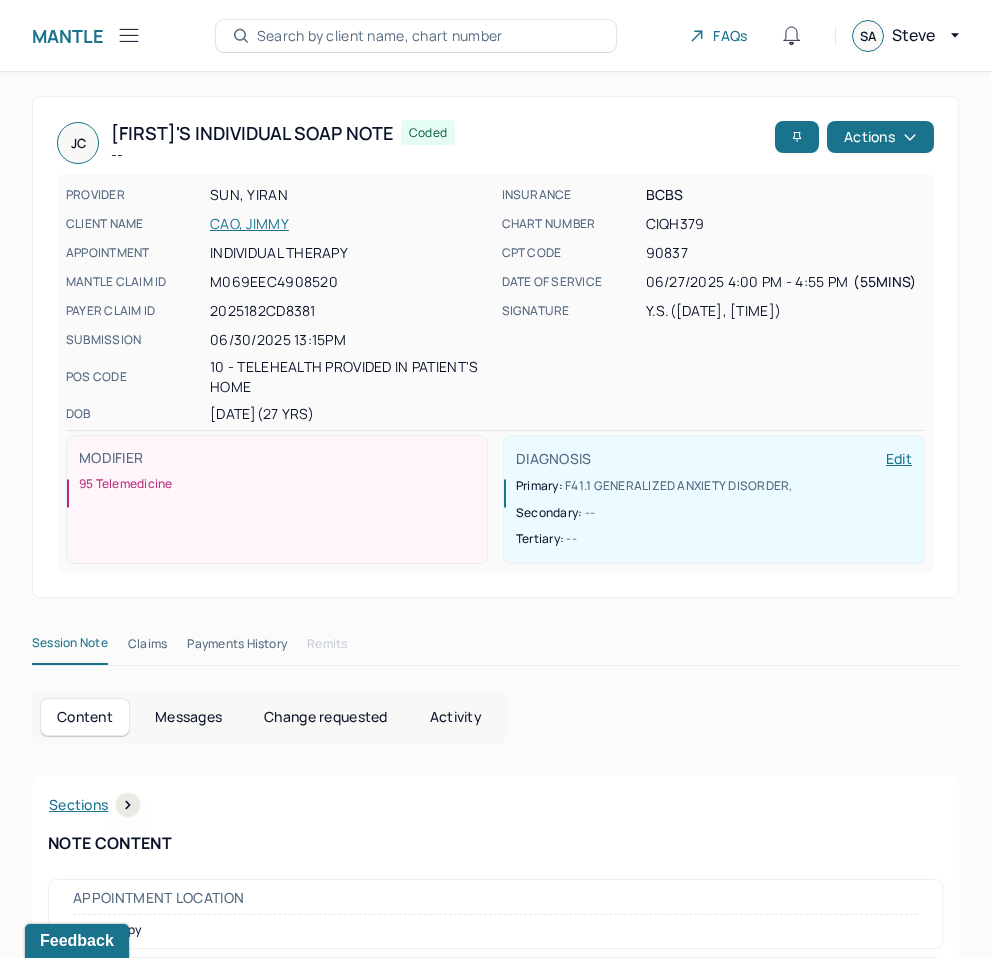 click on "Activity" at bounding box center (456, 717) 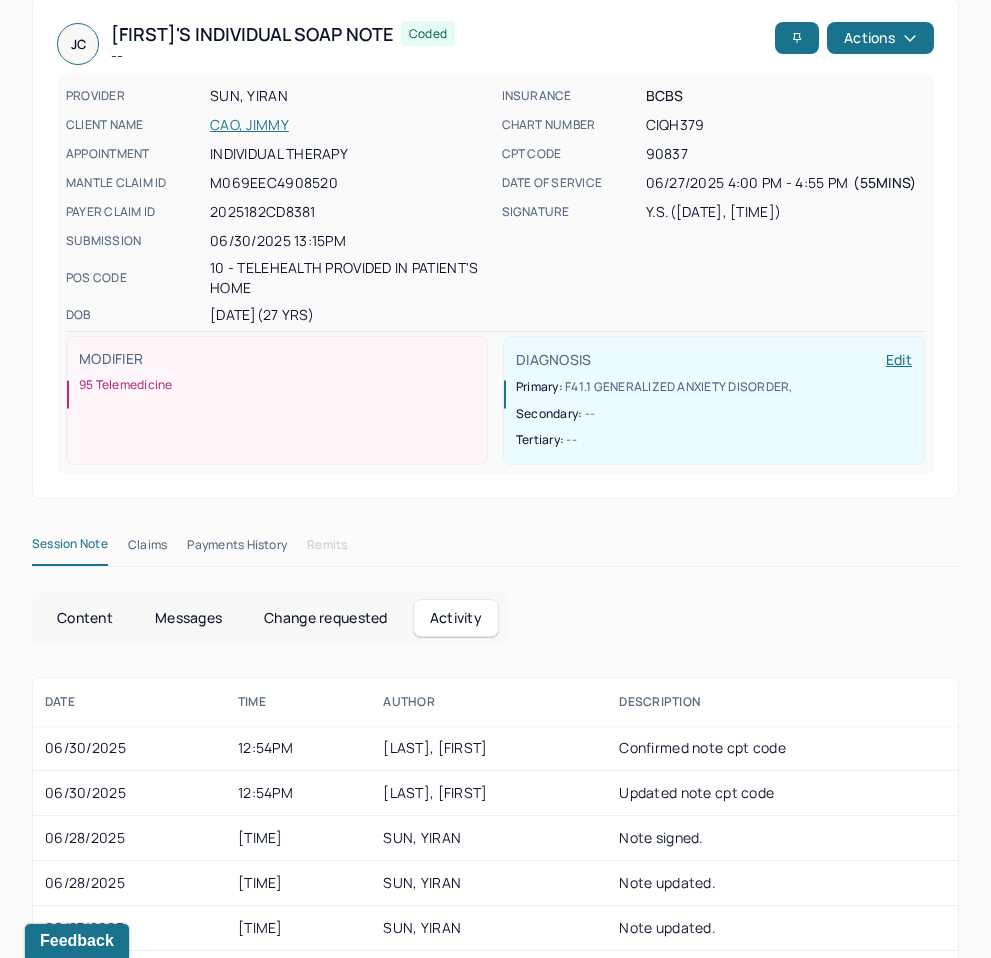 scroll, scrollTop: 133, scrollLeft: 0, axis: vertical 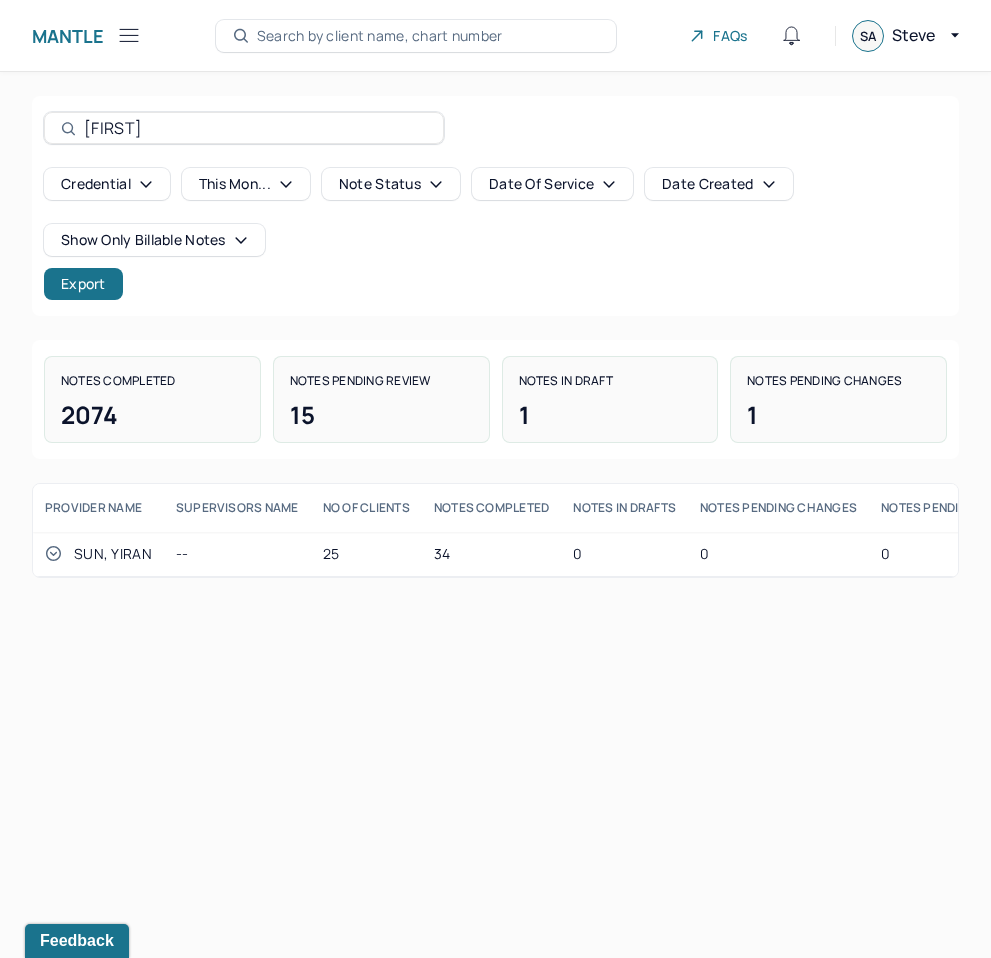 click 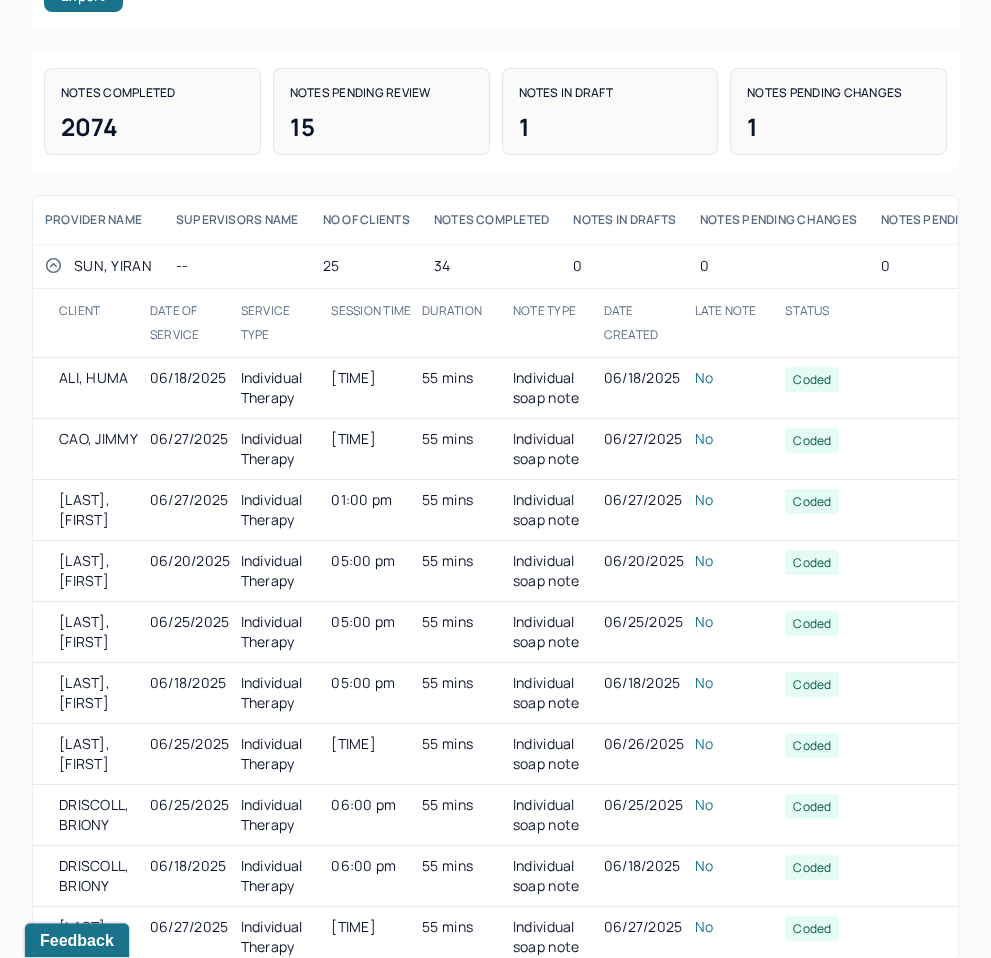 scroll, scrollTop: 308, scrollLeft: 0, axis: vertical 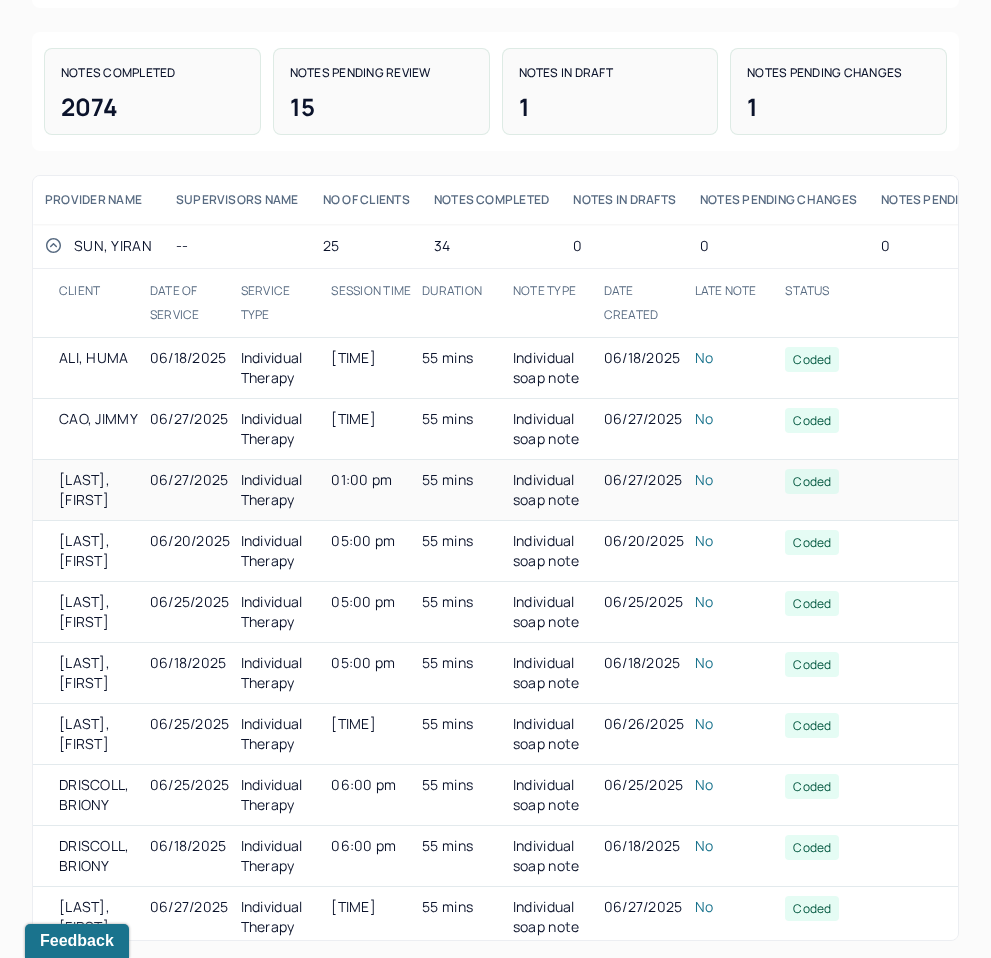 click on "55 mins" at bounding box center (462, 490) 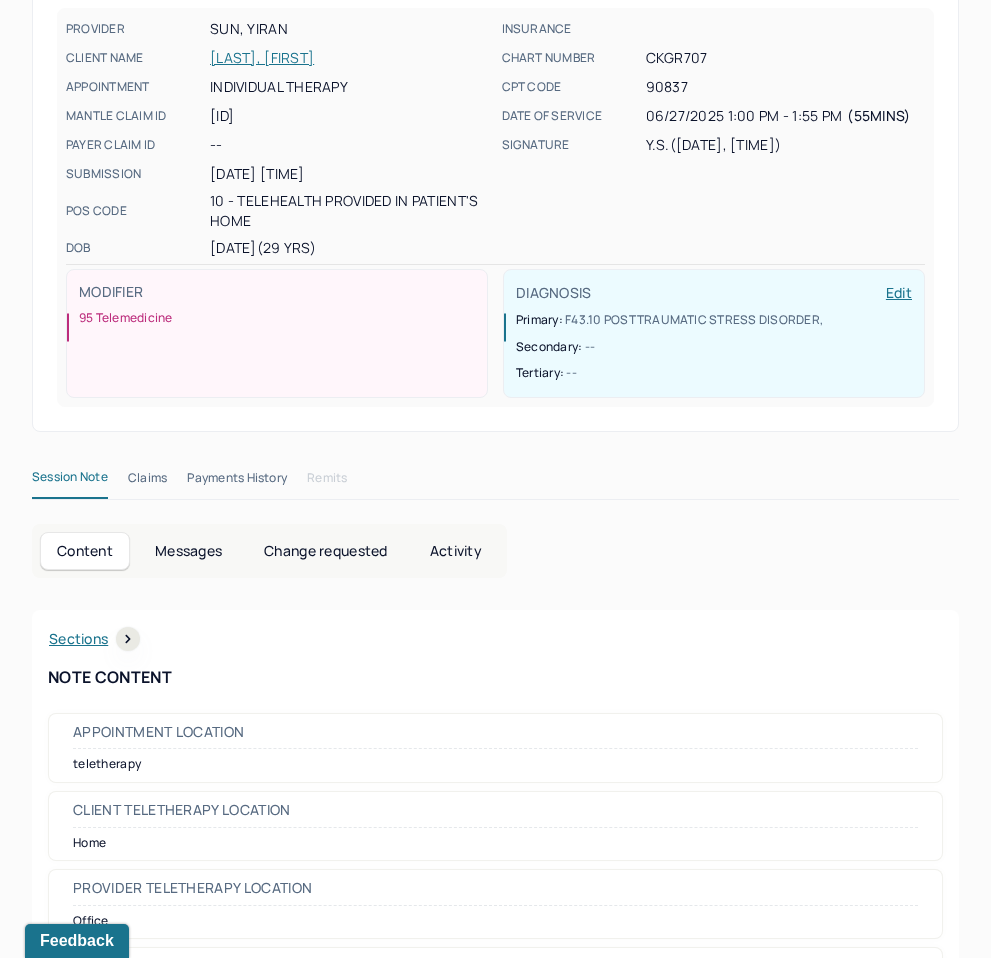 click on "Content     Messages     Change requested     Activity" at bounding box center [269, 551] 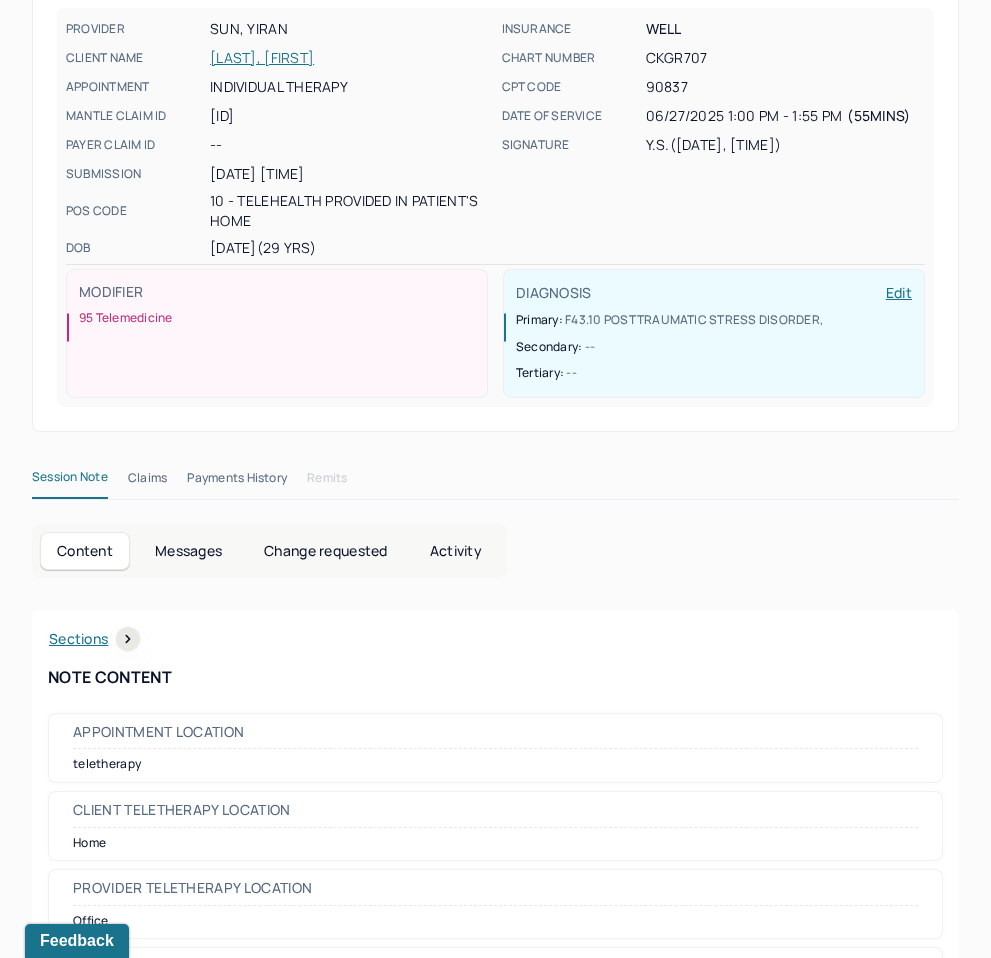 click on "Activity" at bounding box center [456, 551] 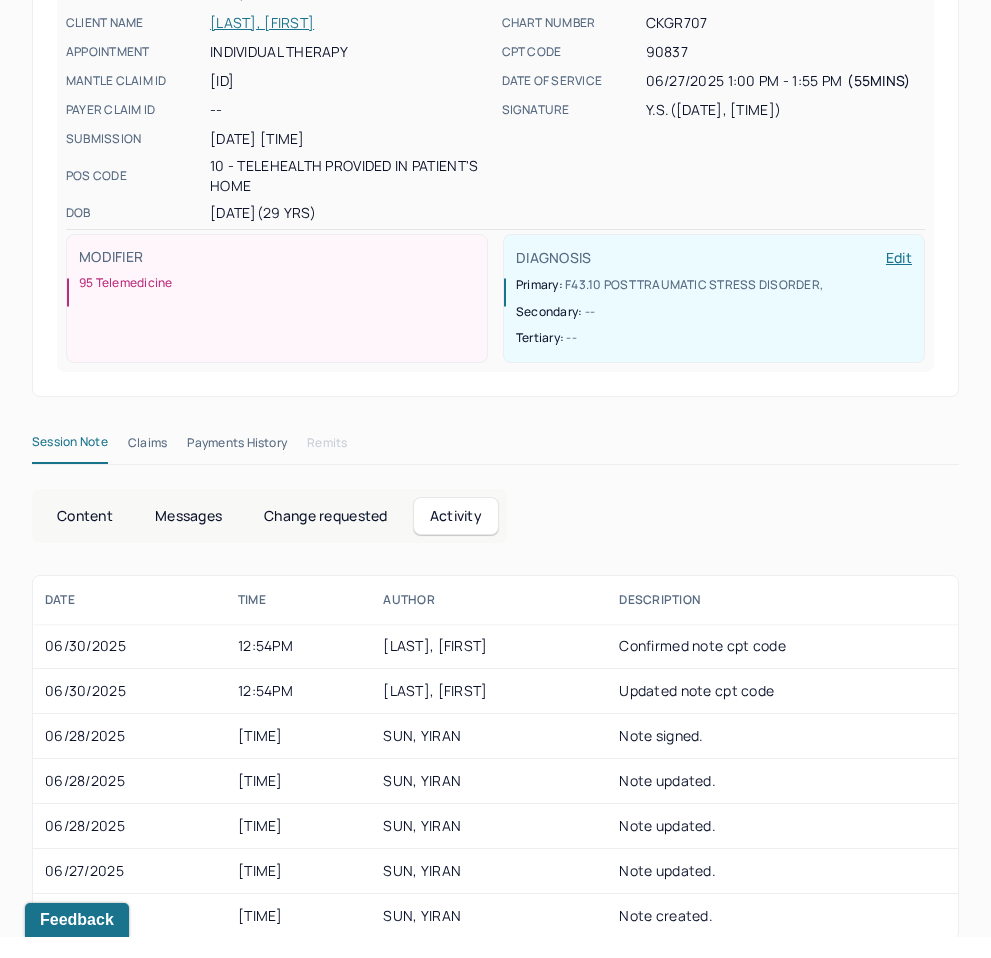 scroll, scrollTop: 178, scrollLeft: 0, axis: vertical 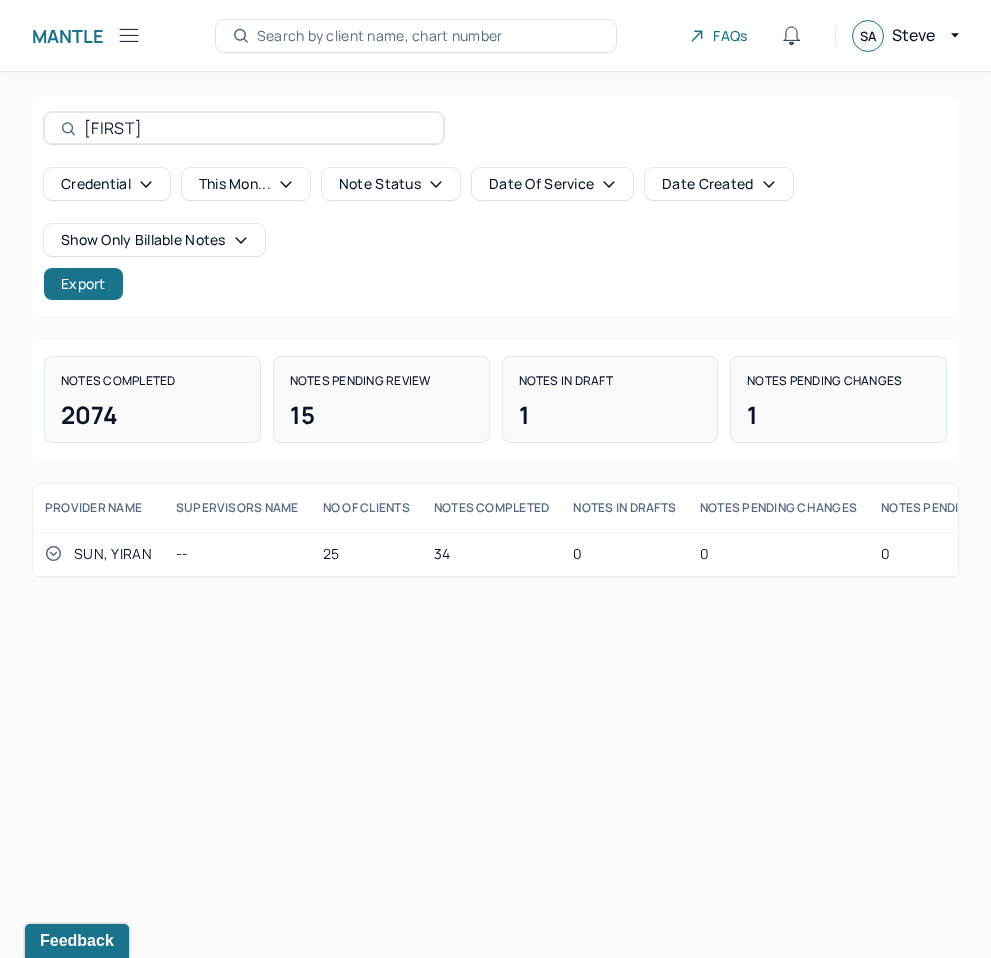 click 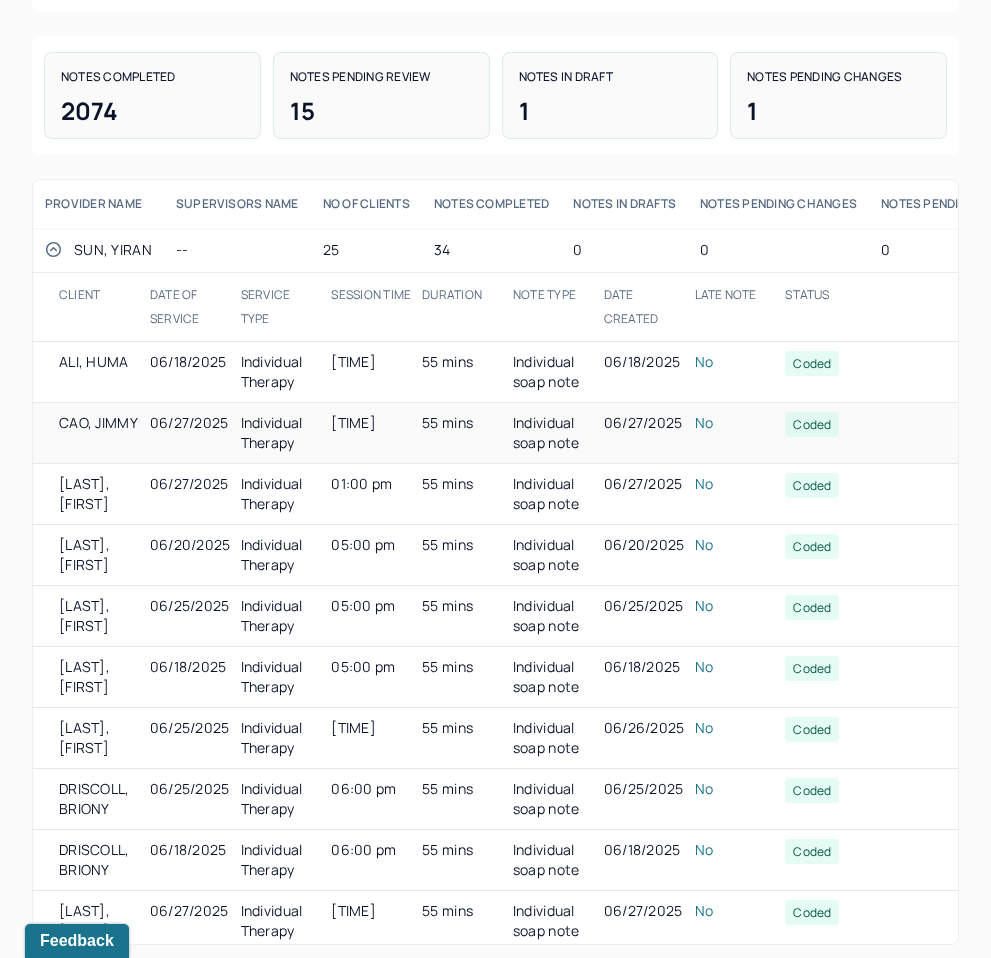 scroll, scrollTop: 308, scrollLeft: 0, axis: vertical 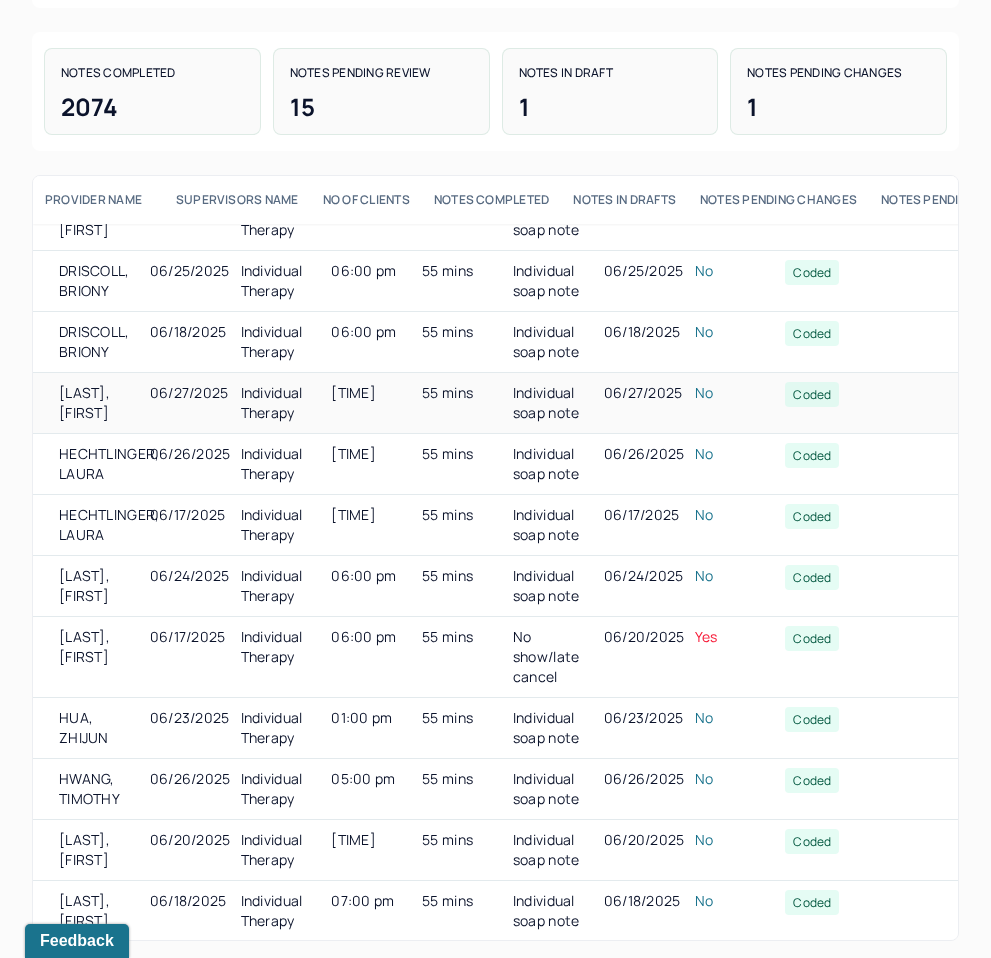 click on "[LAST], [FIRST] [DATE] [SERVICE] [TIME] [DURATION] [SERVICE] [DATE] [CODE]" at bounding box center [530, 403] 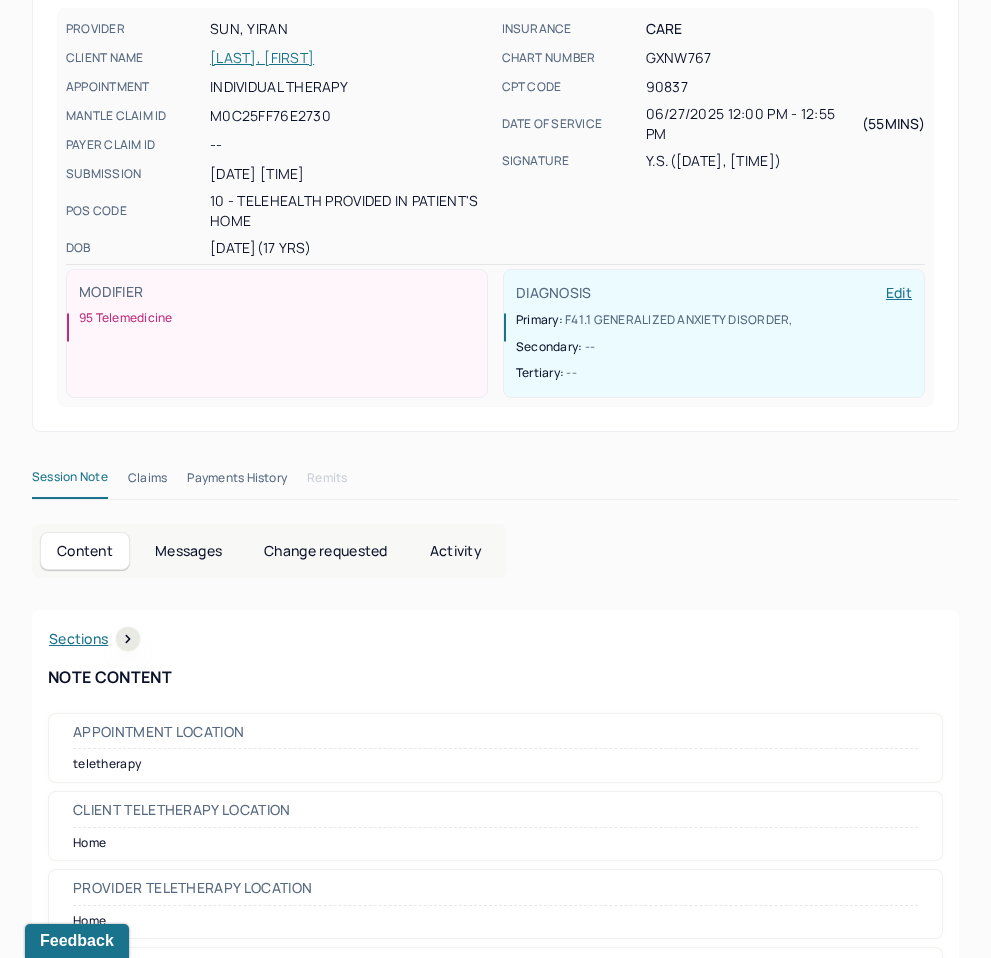 click on "Activity" at bounding box center (456, 551) 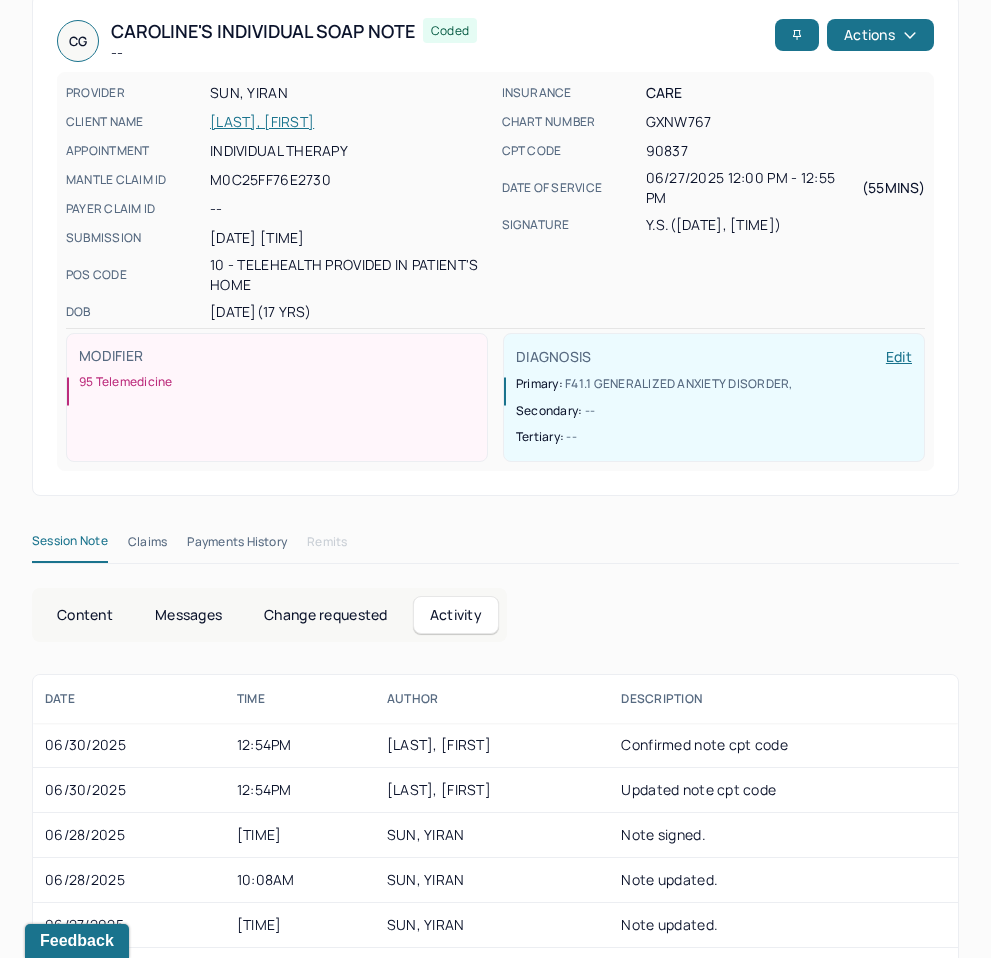 scroll, scrollTop: 133, scrollLeft: 0, axis: vertical 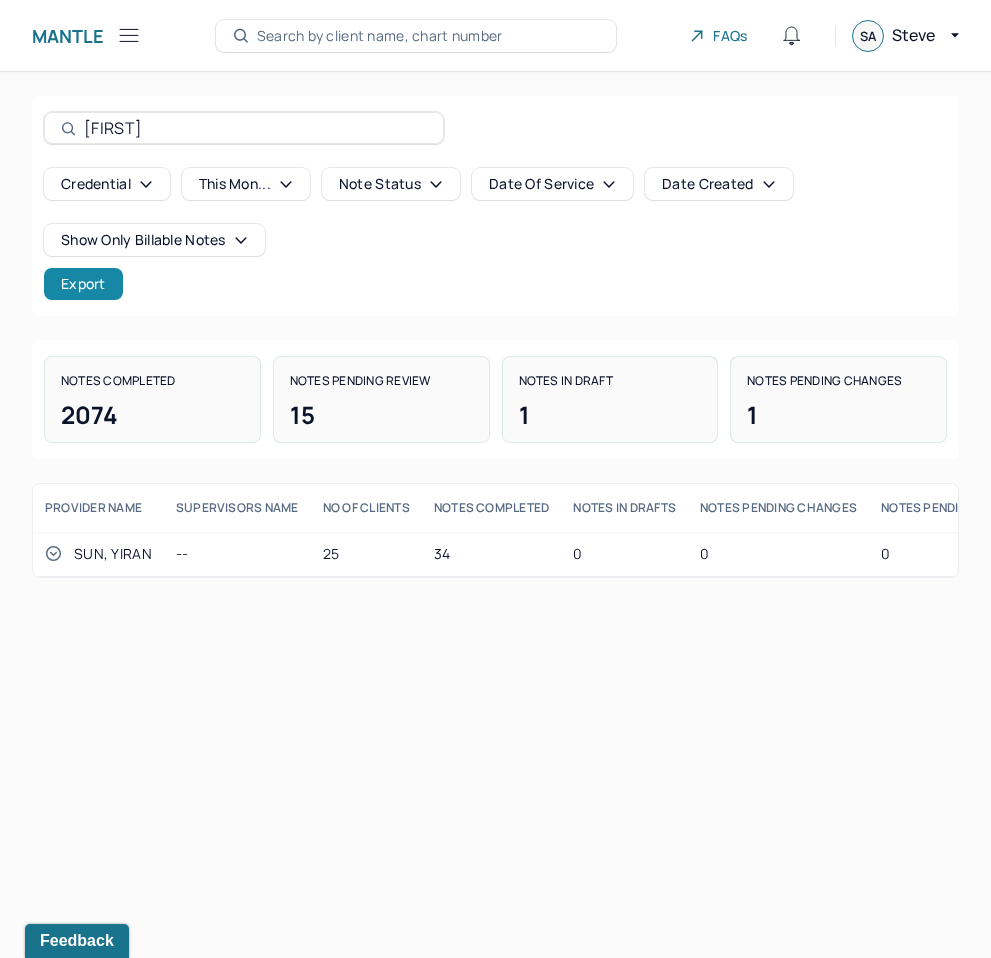click on "Export" at bounding box center [83, 284] 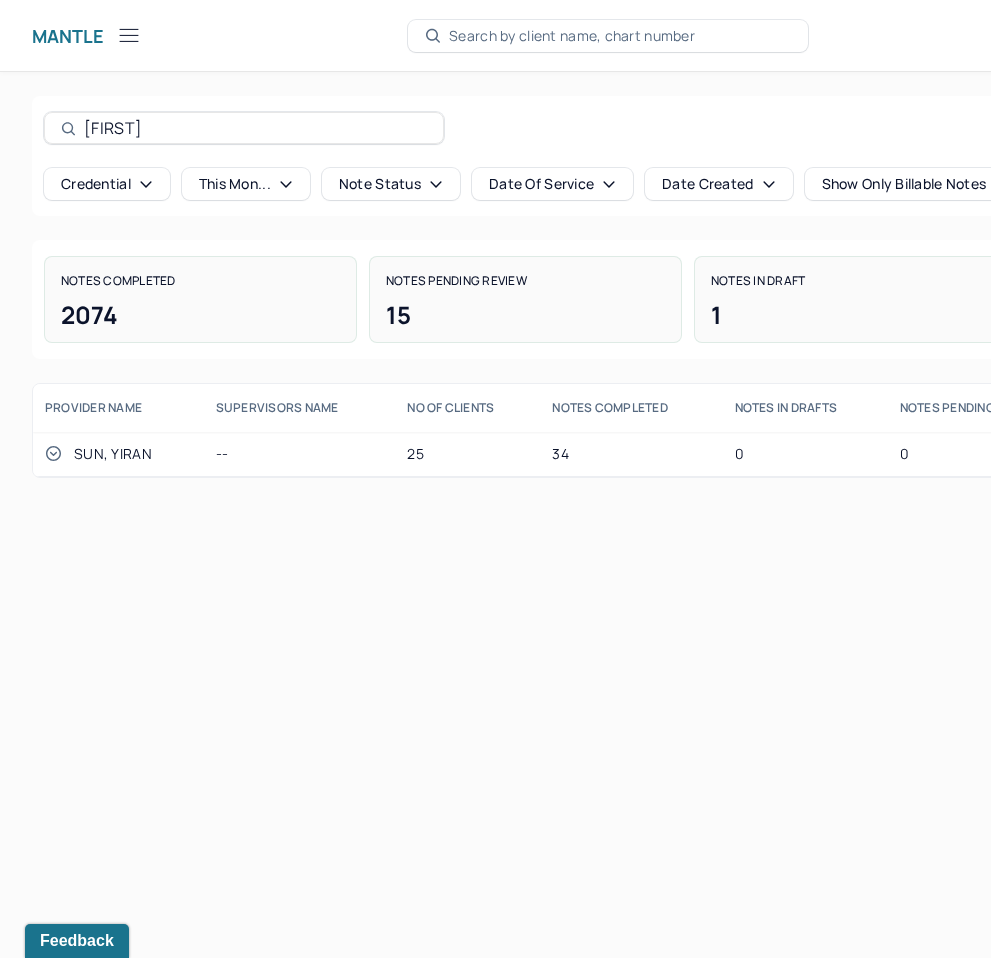 drag, startPoint x: 835, startPoint y: 1, endPoint x: 54, endPoint y: 554, distance: 956.95874 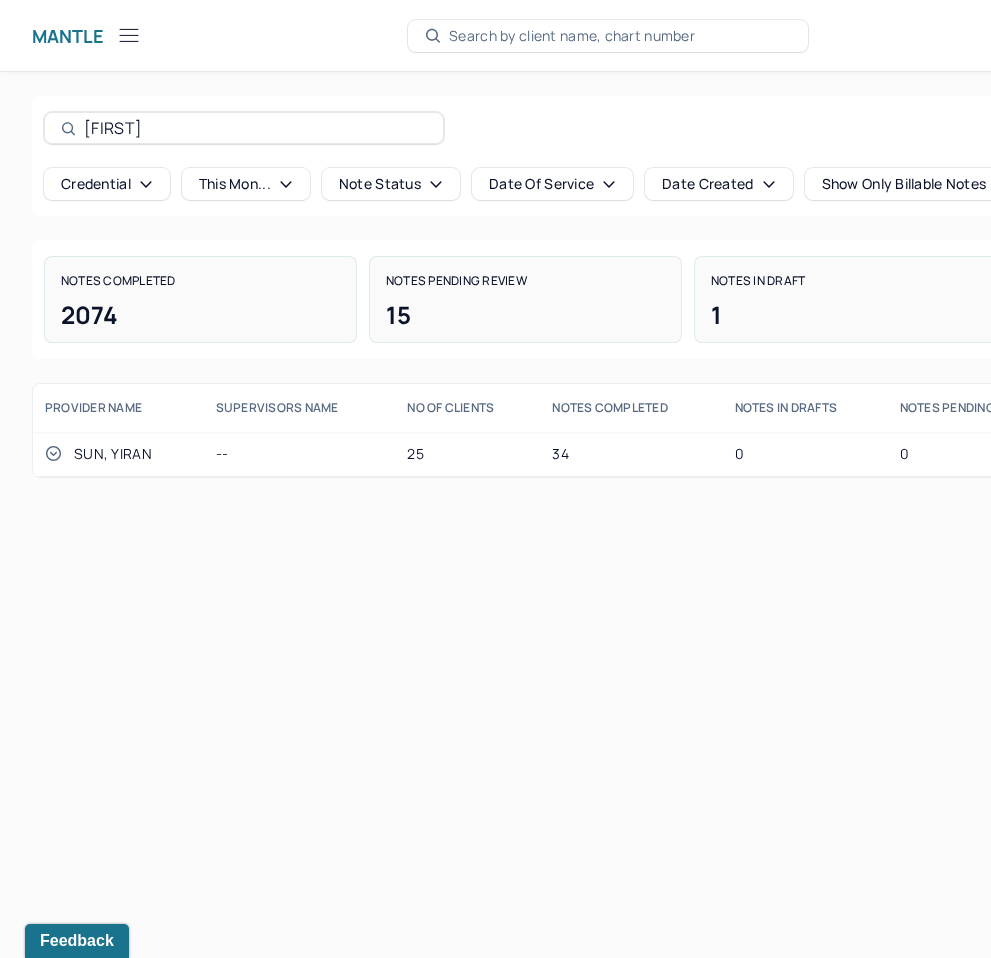 click on "SUN, YIRAN" at bounding box center (118, 454) 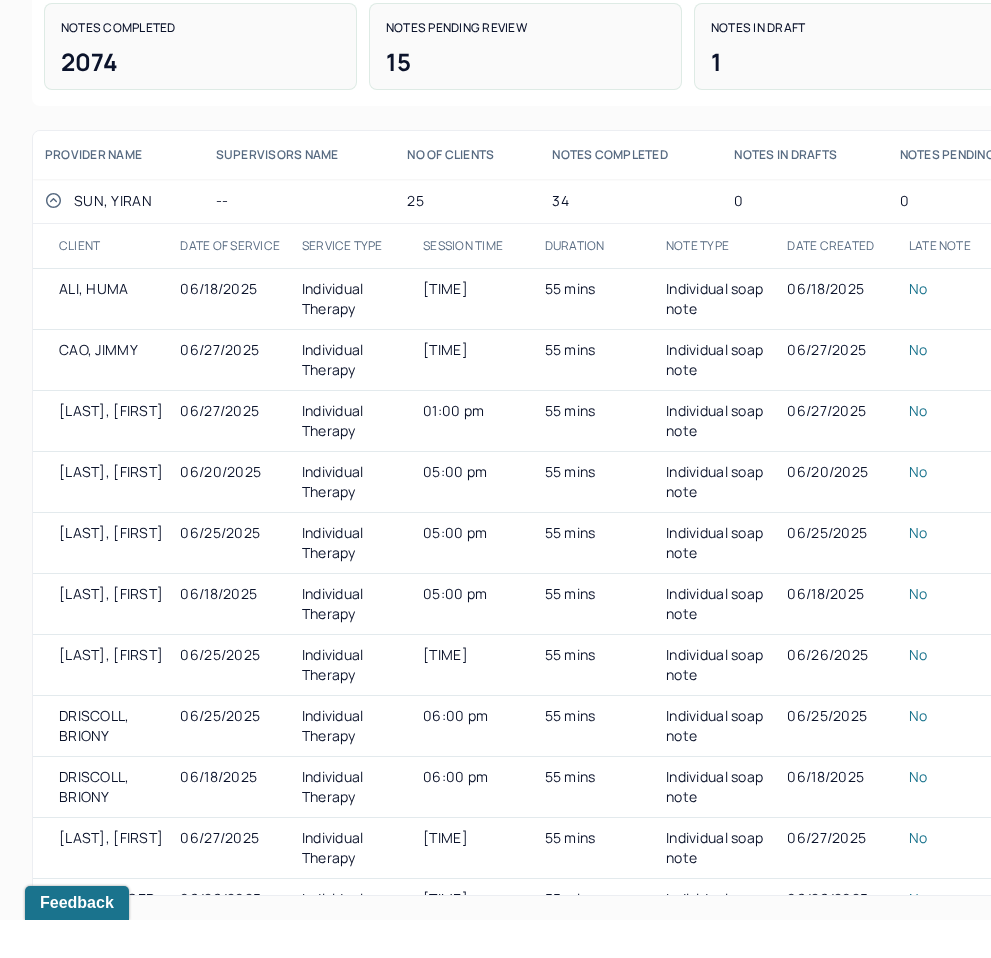 scroll, scrollTop: 339, scrollLeft: 0, axis: vertical 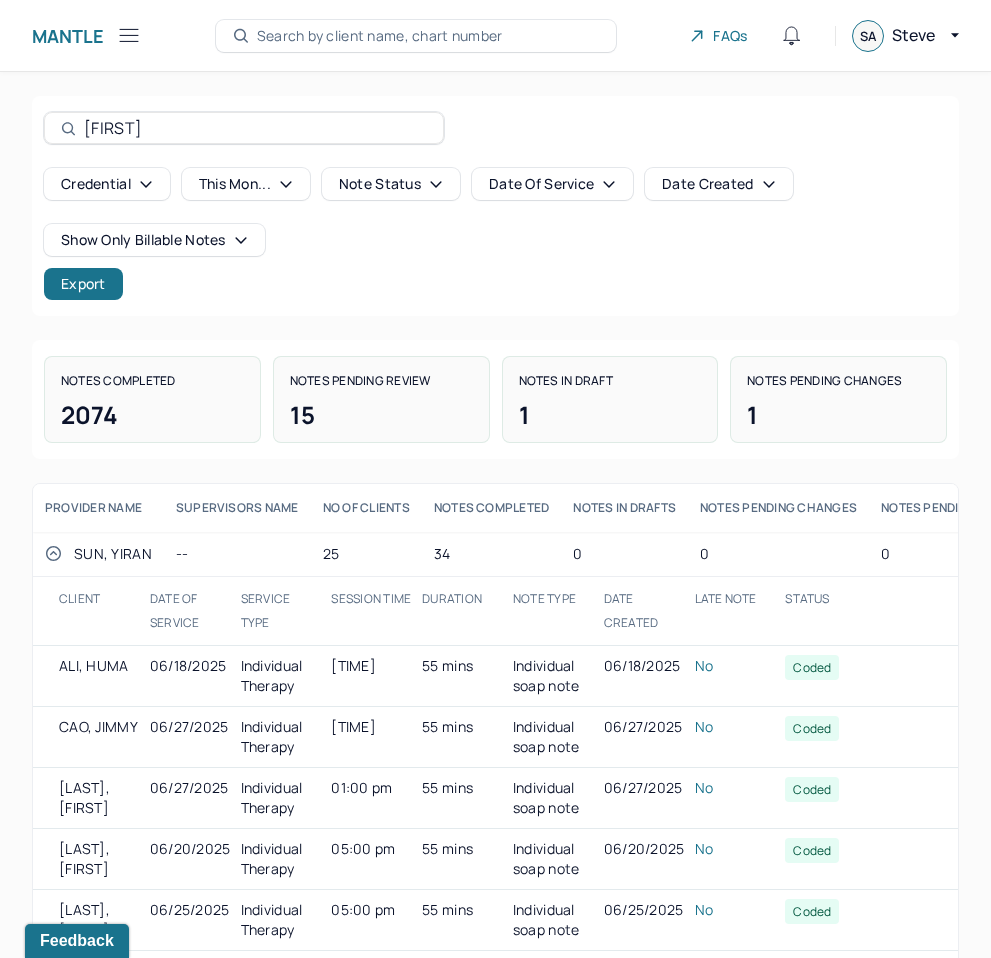 click on "[FIRST]" at bounding box center (255, 128) 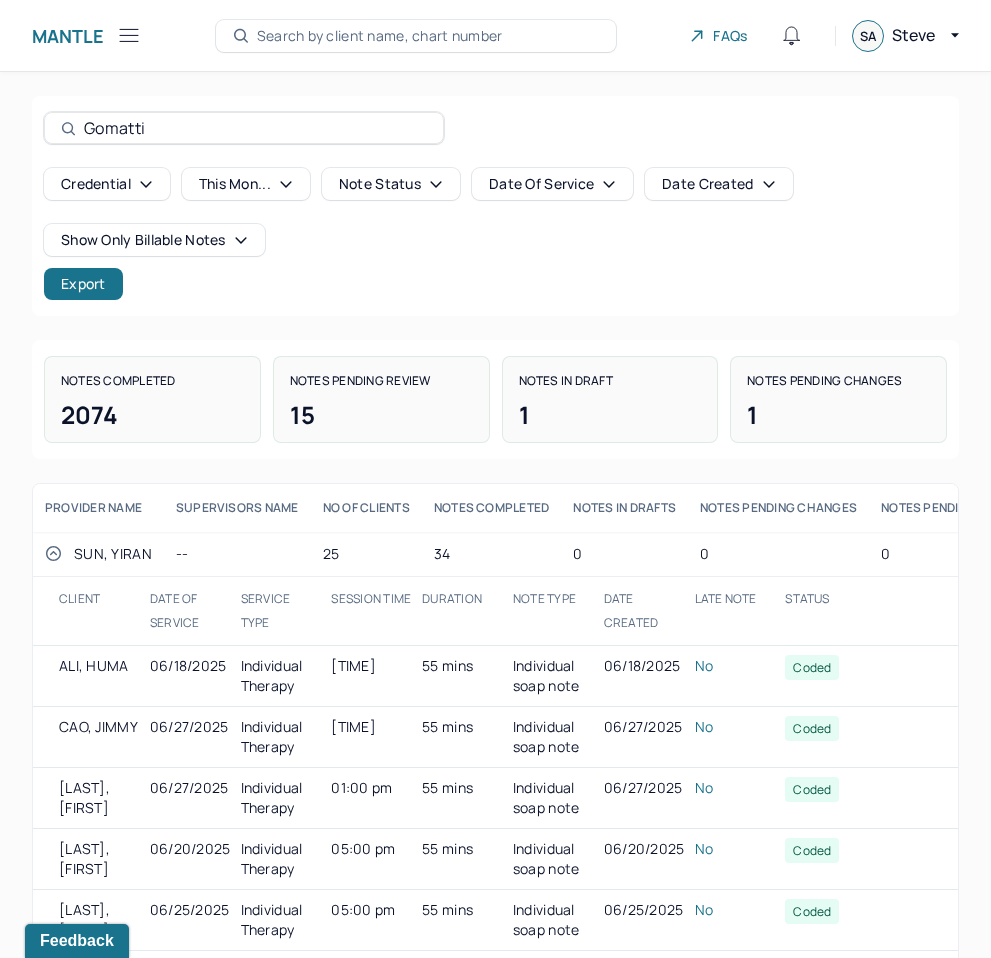 type on "Gomattie" 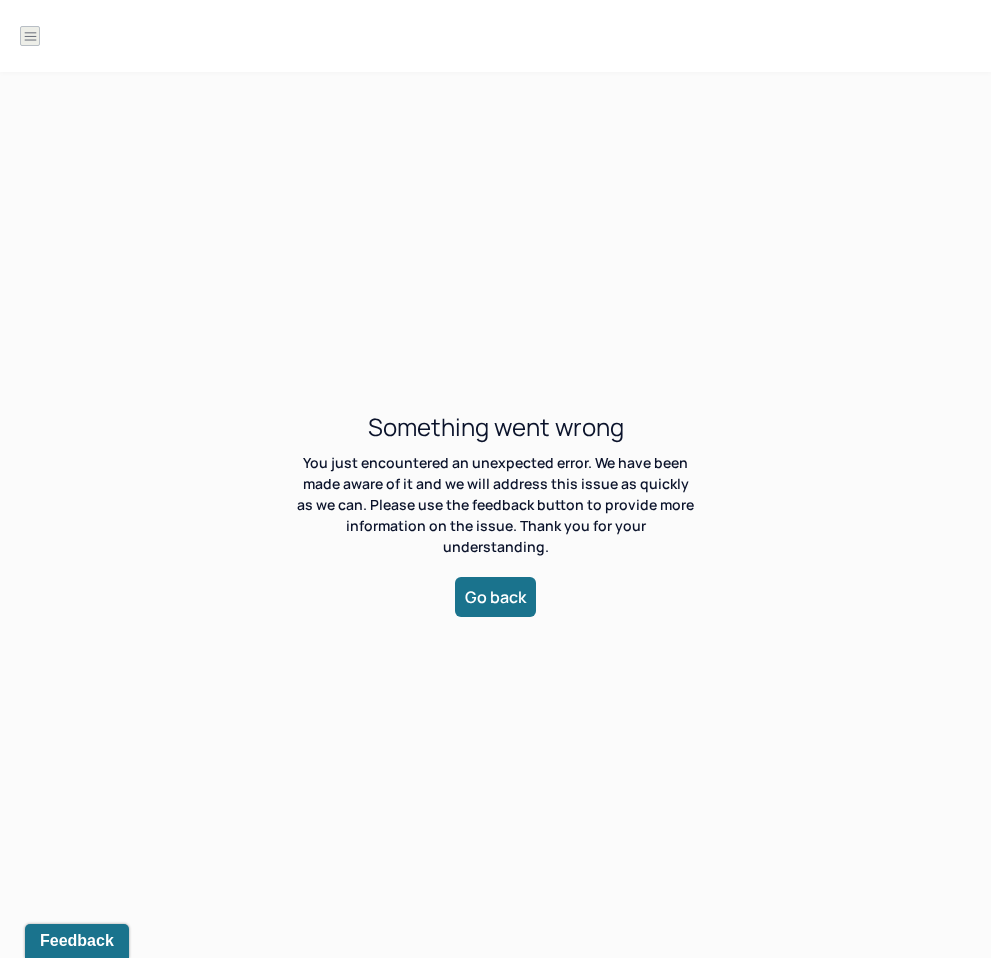 click on "Go back" at bounding box center [495, 597] 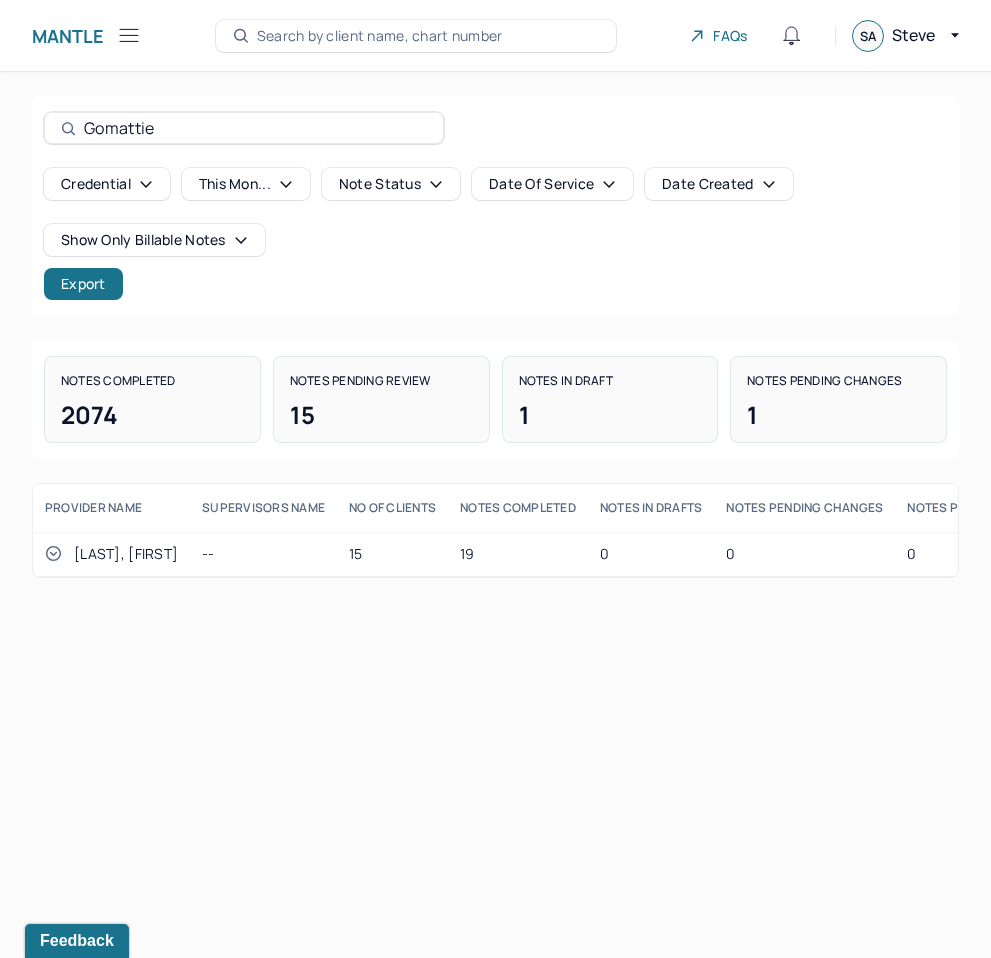 scroll, scrollTop: 0, scrollLeft: 0, axis: both 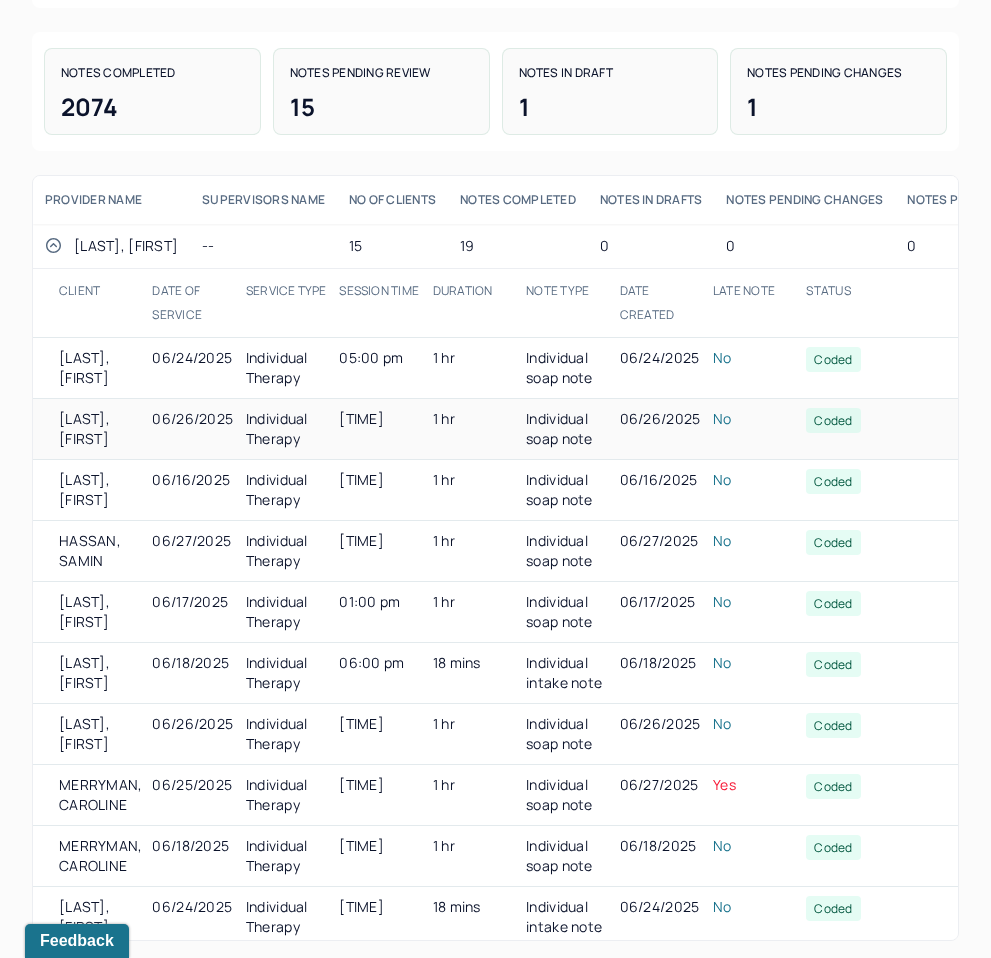 click on "06/26/2025" at bounding box center (661, 429) 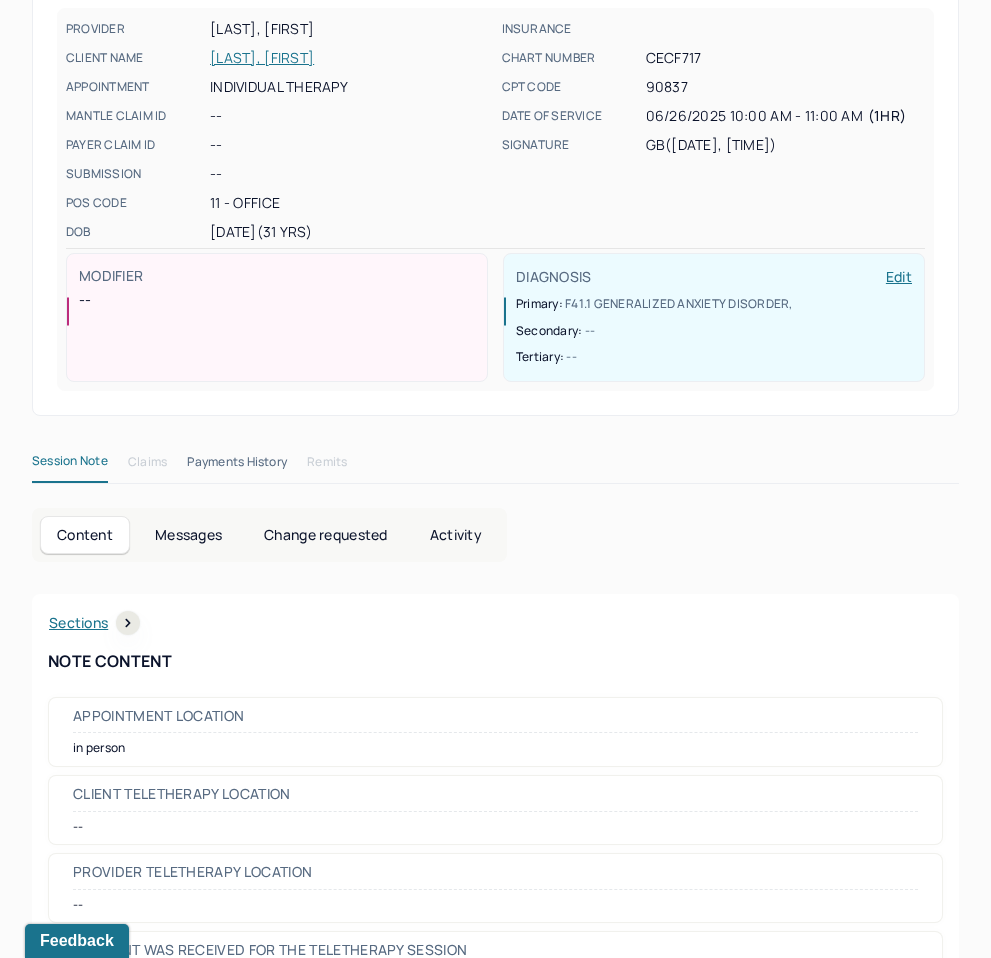 click on "Activity" at bounding box center (456, 535) 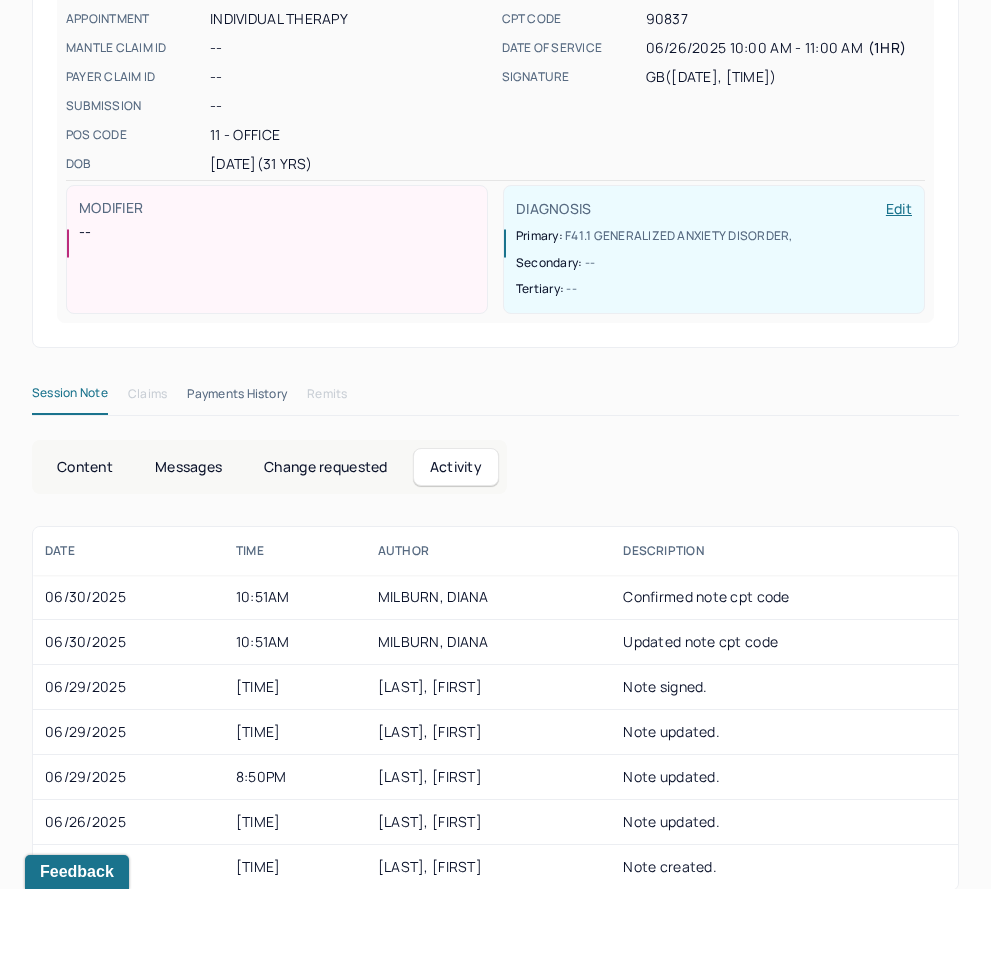 scroll, scrollTop: 162, scrollLeft: 0, axis: vertical 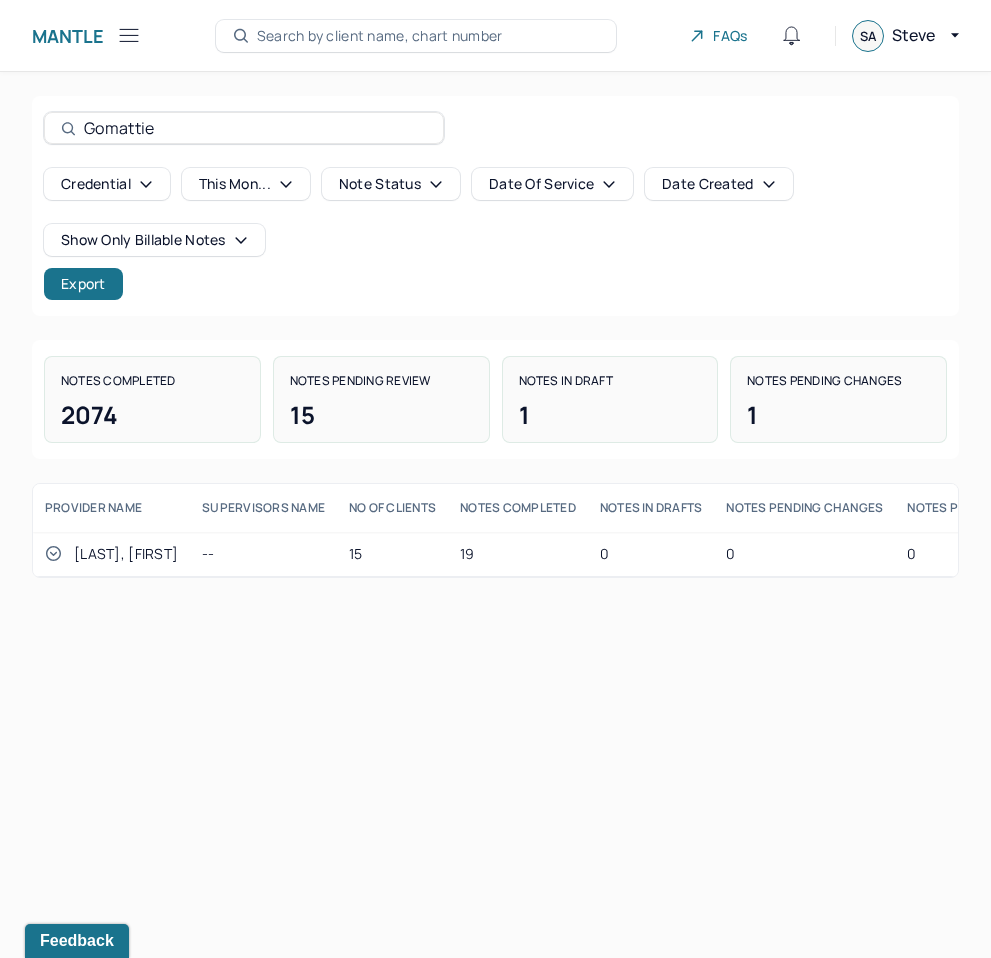 click on "[LAST], [FIRST]" at bounding box center [111, 554] 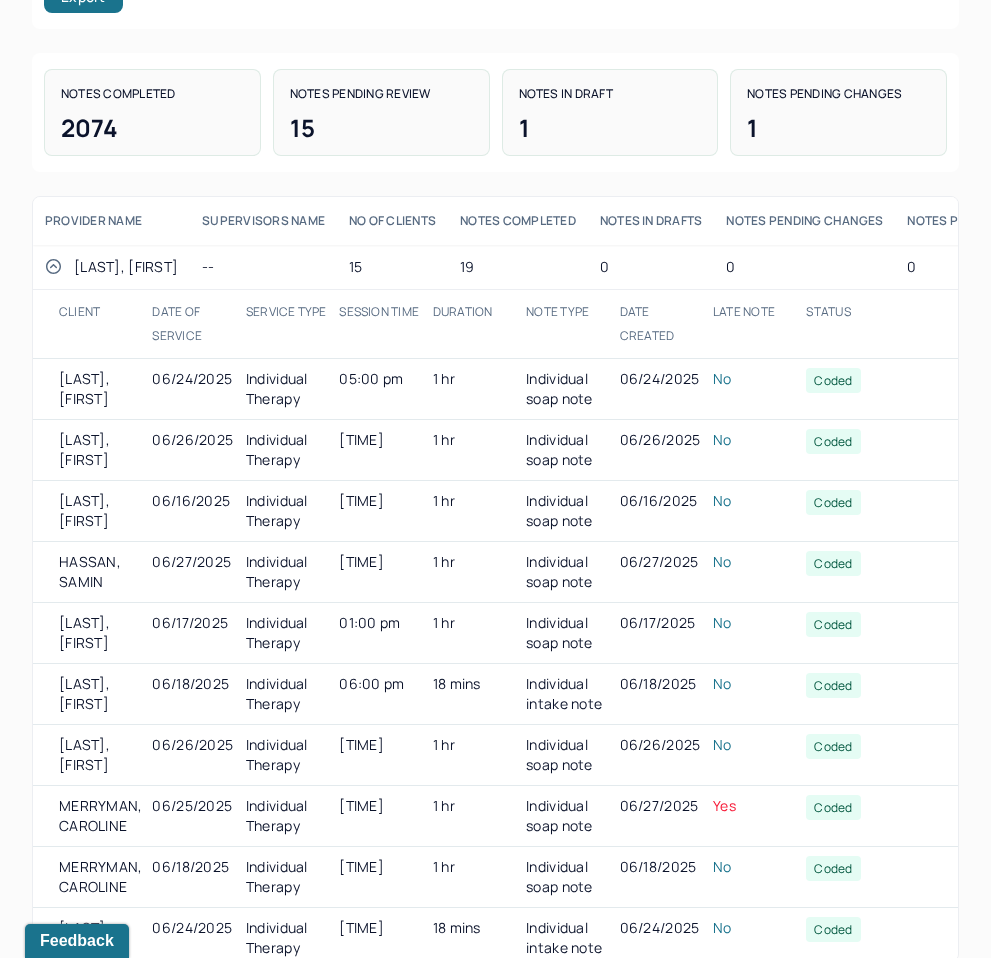 scroll, scrollTop: 308, scrollLeft: 0, axis: vertical 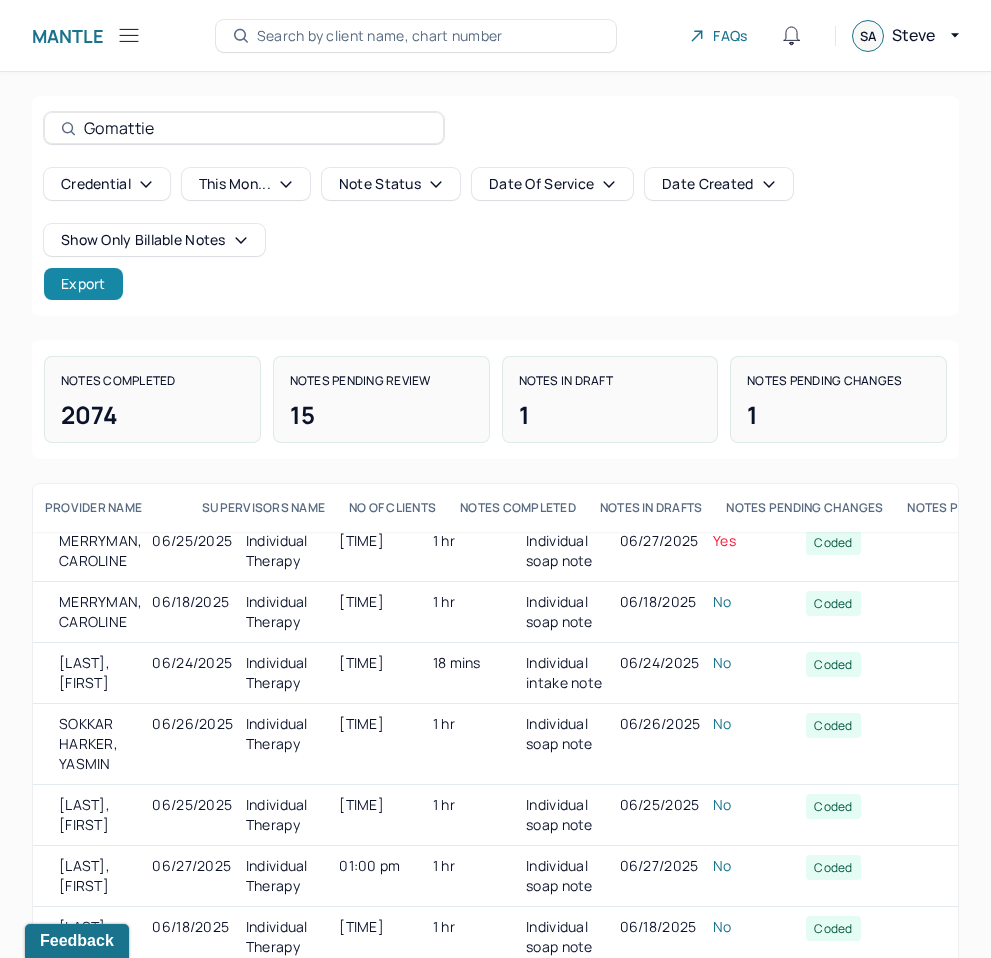 click on "Export" at bounding box center [83, 284] 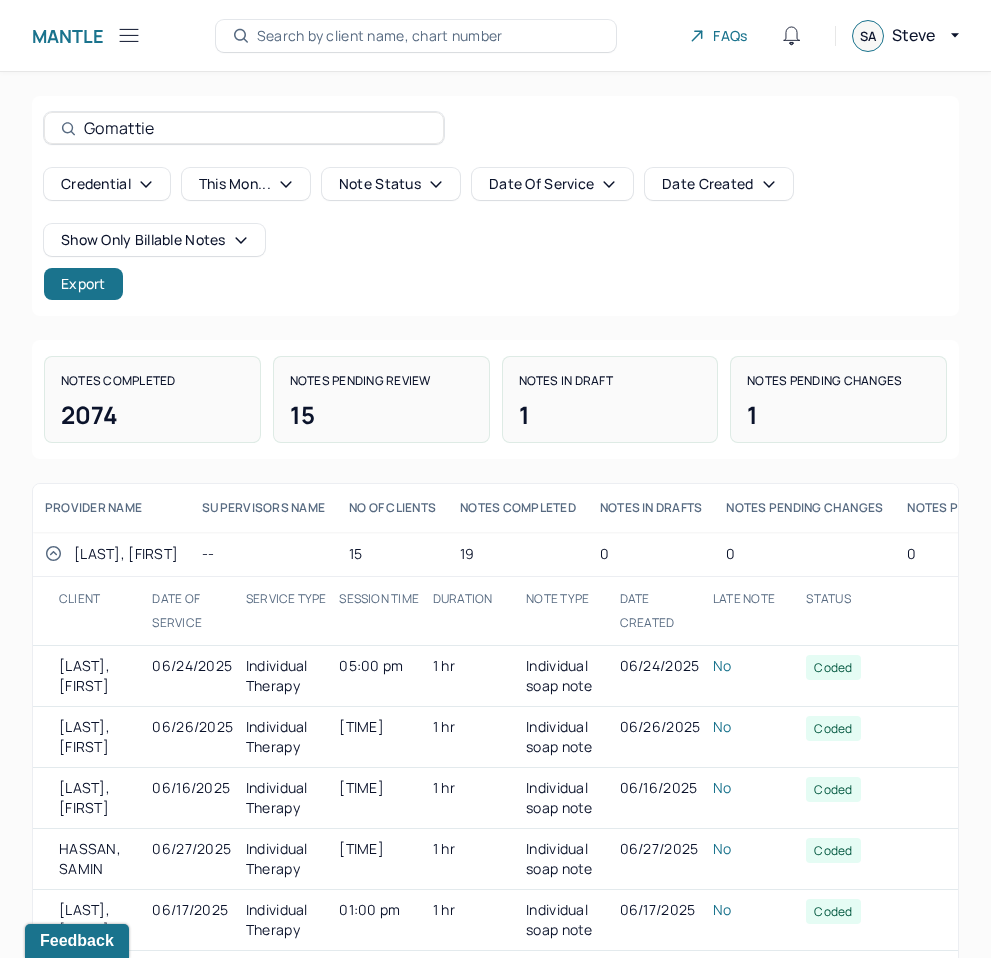 scroll, scrollTop: 0, scrollLeft: 0, axis: both 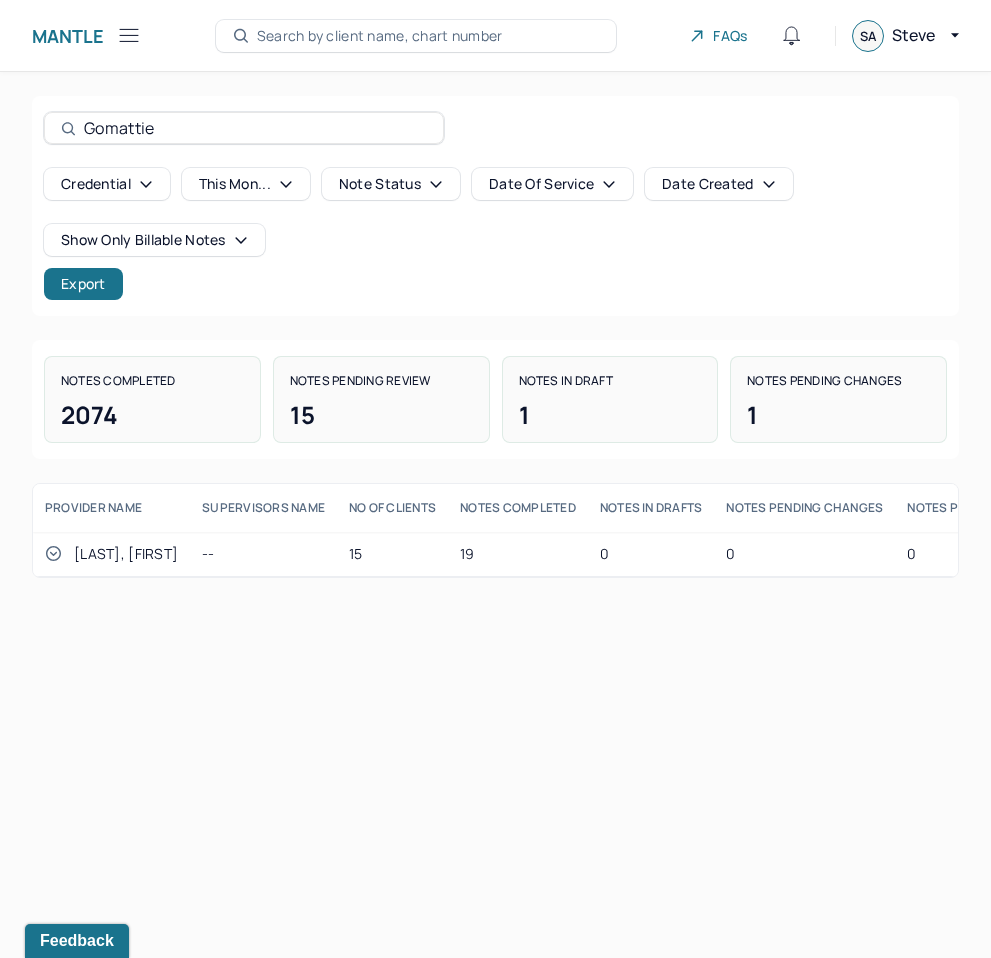 click on "Gomattie" at bounding box center (255, 128) 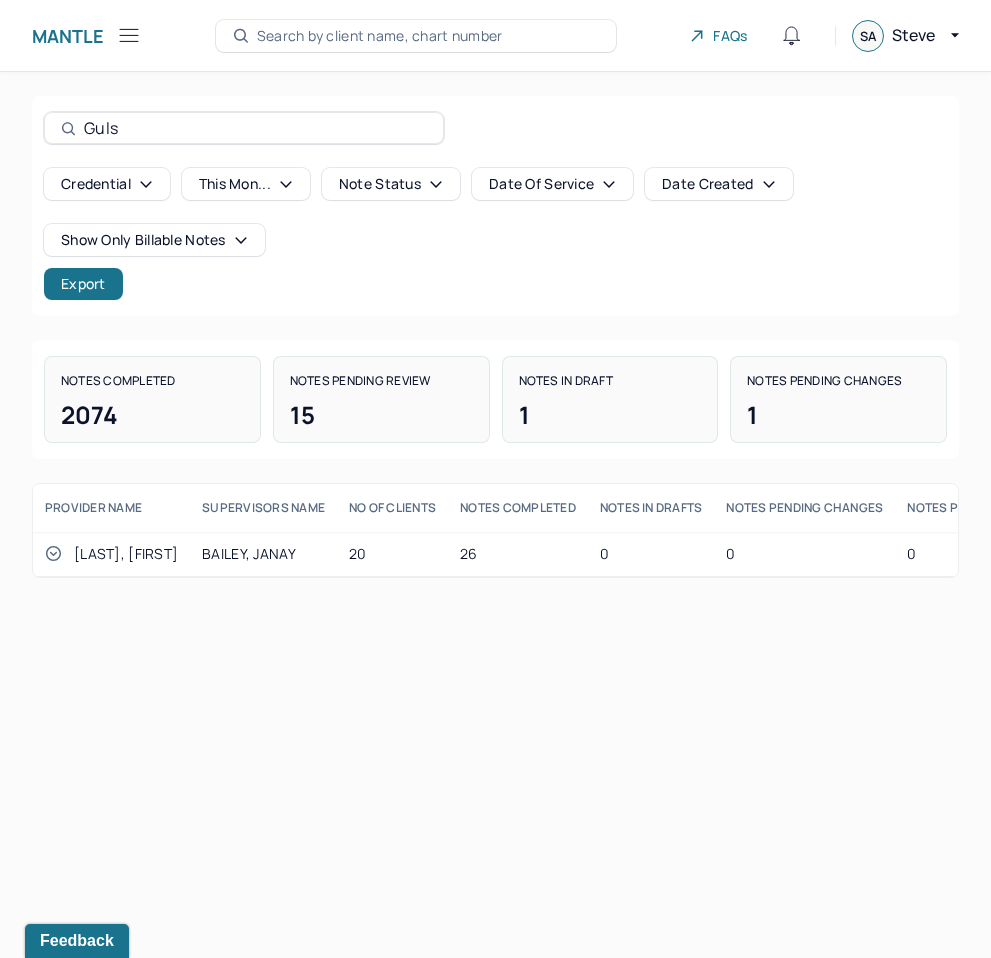 scroll, scrollTop: 0, scrollLeft: 0, axis: both 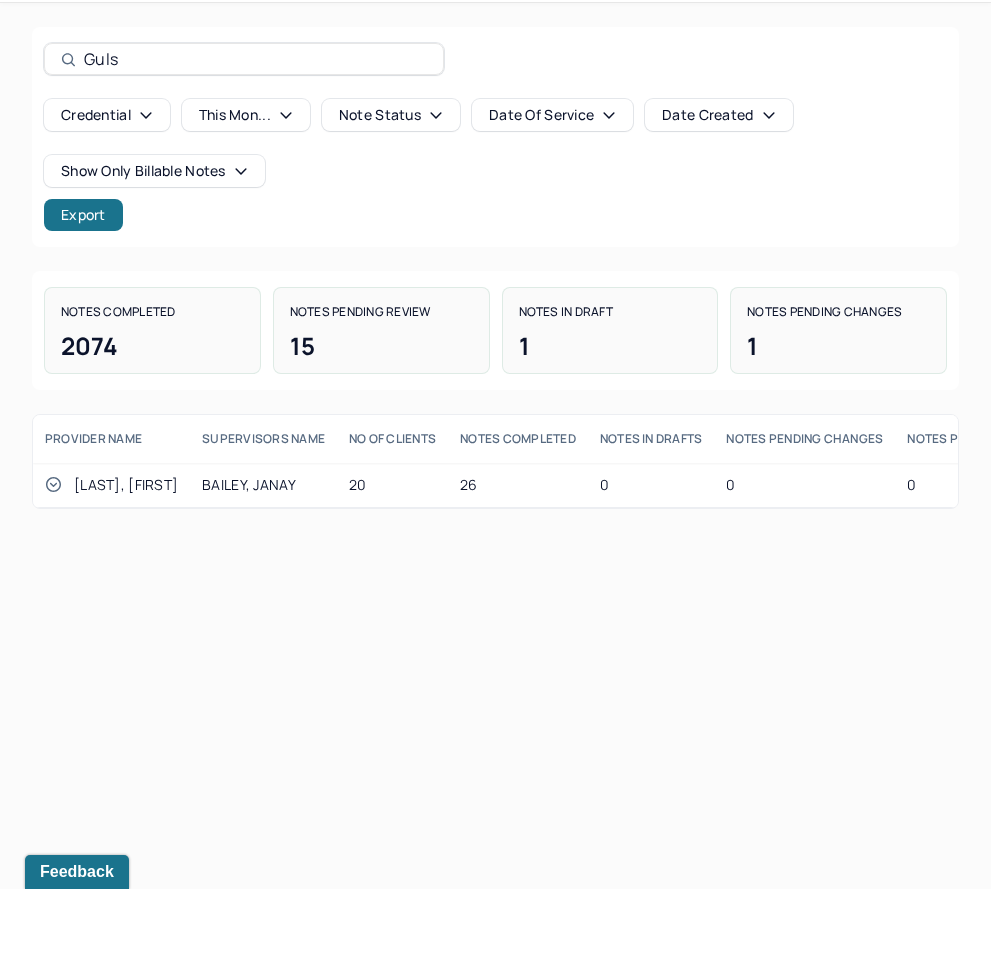type on "Guls" 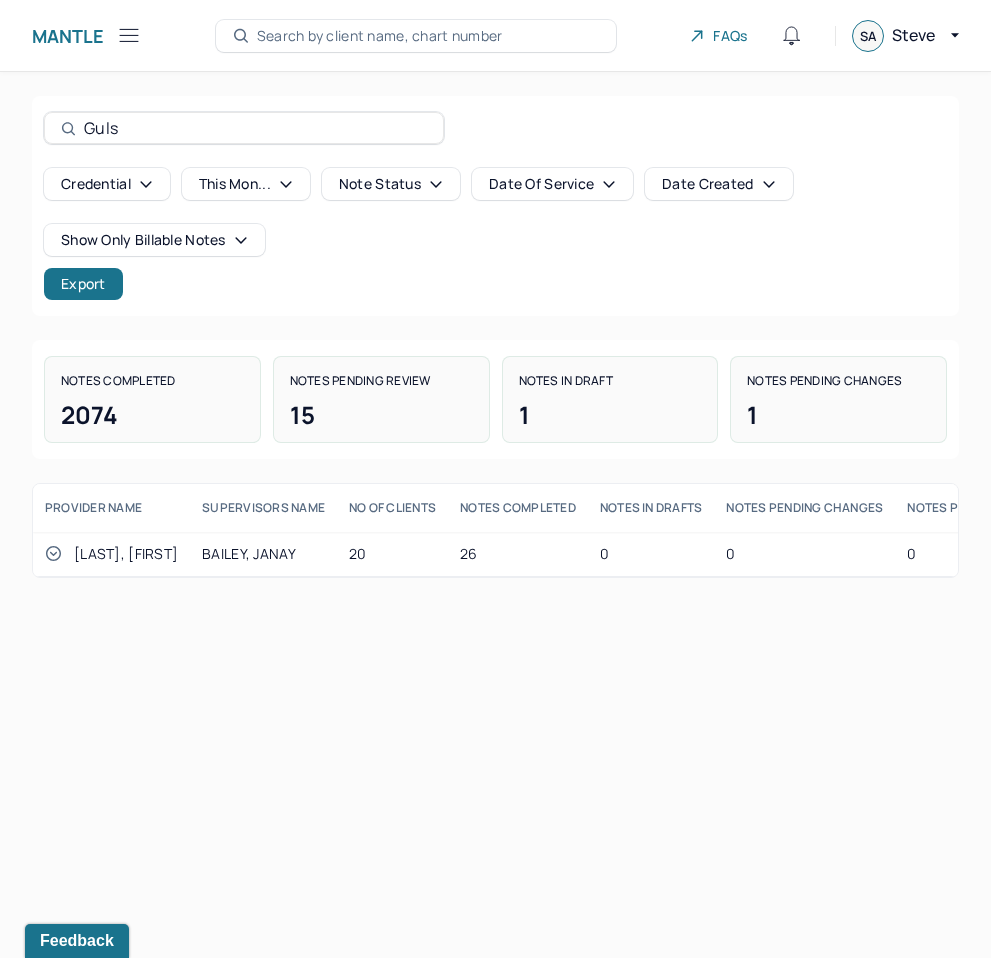 click 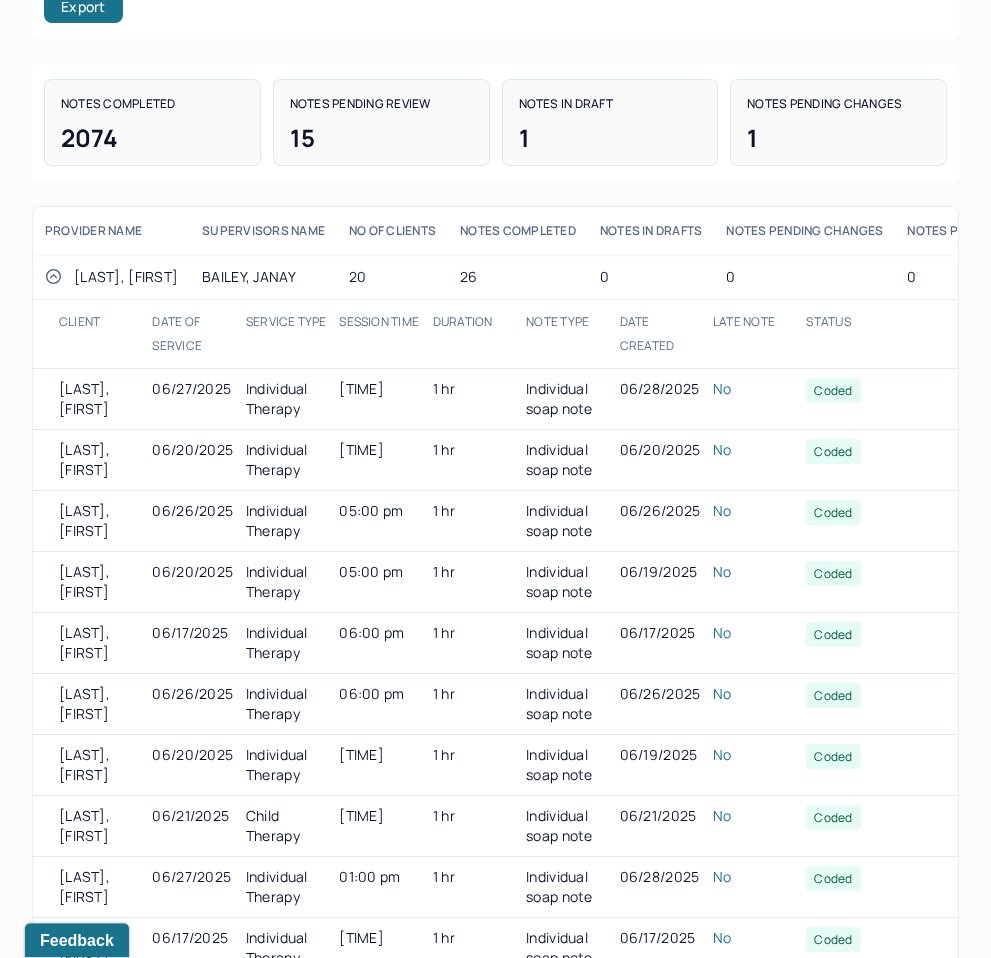 scroll, scrollTop: 308, scrollLeft: 0, axis: vertical 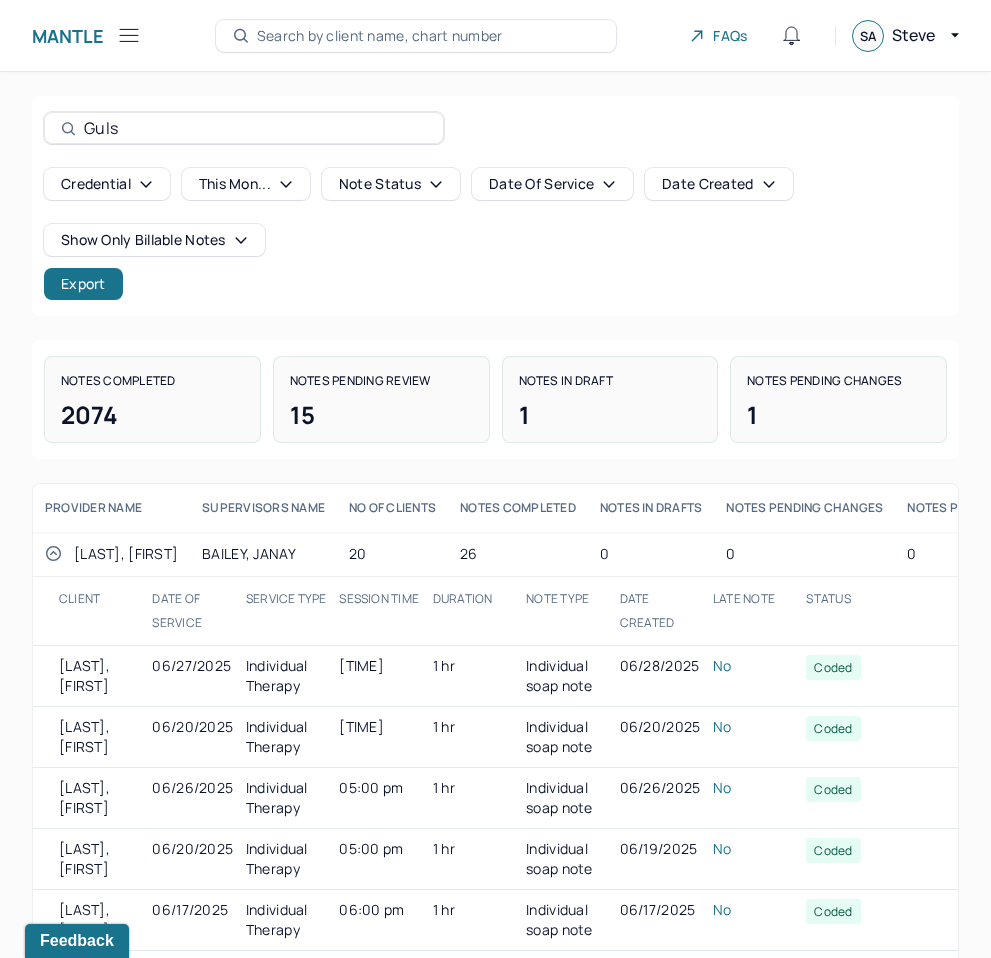 click 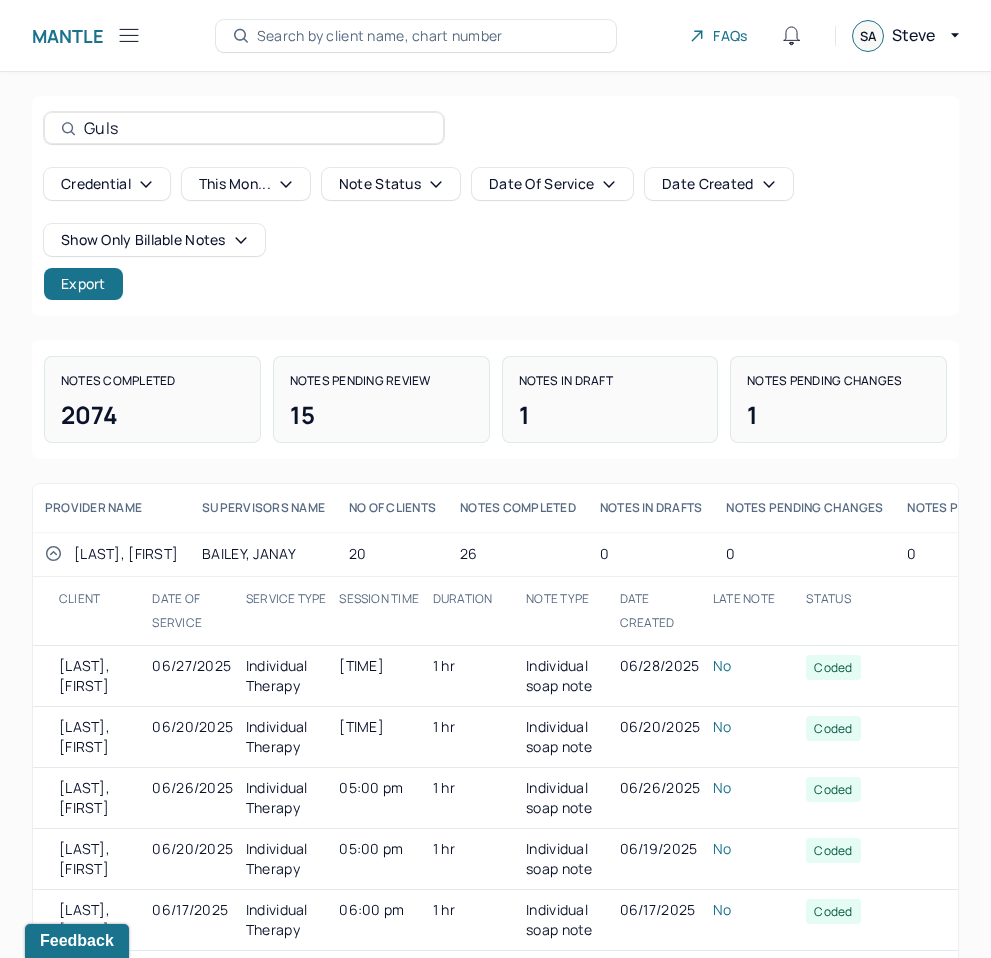 scroll, scrollTop: 0, scrollLeft: 0, axis: both 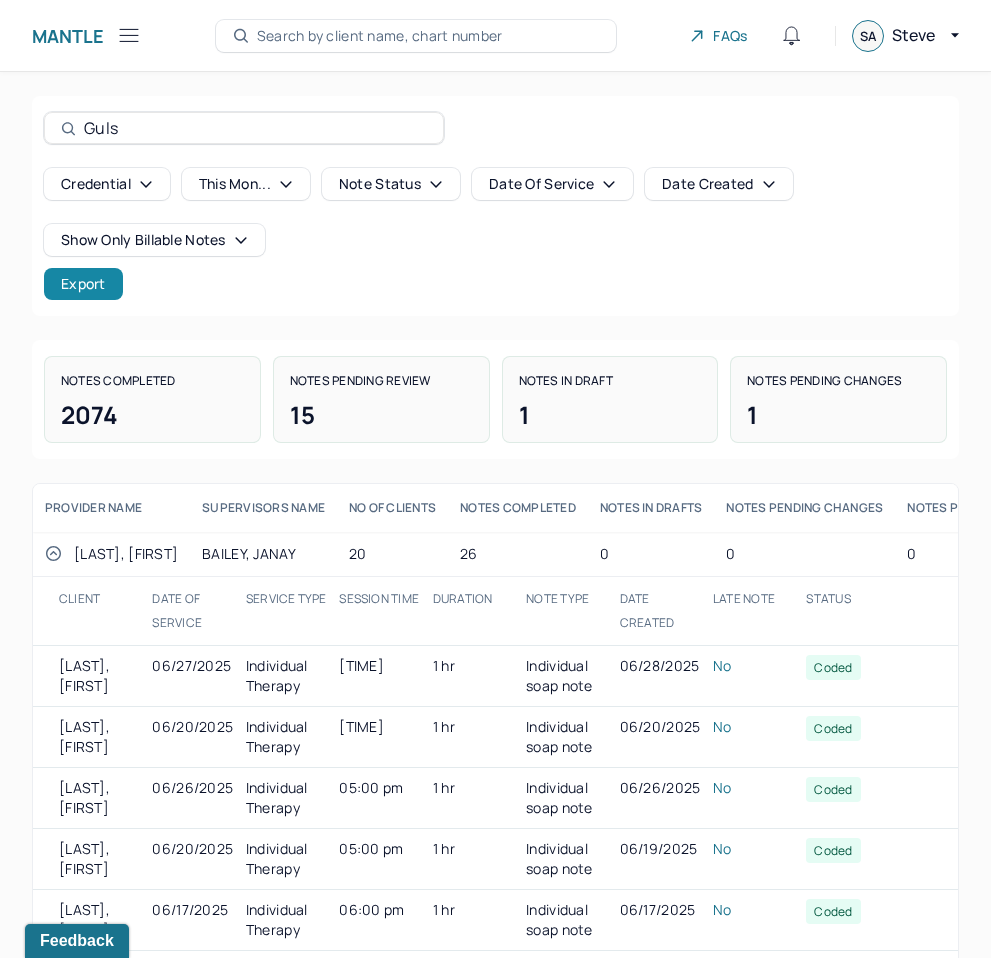 click on "Export" at bounding box center (83, 284) 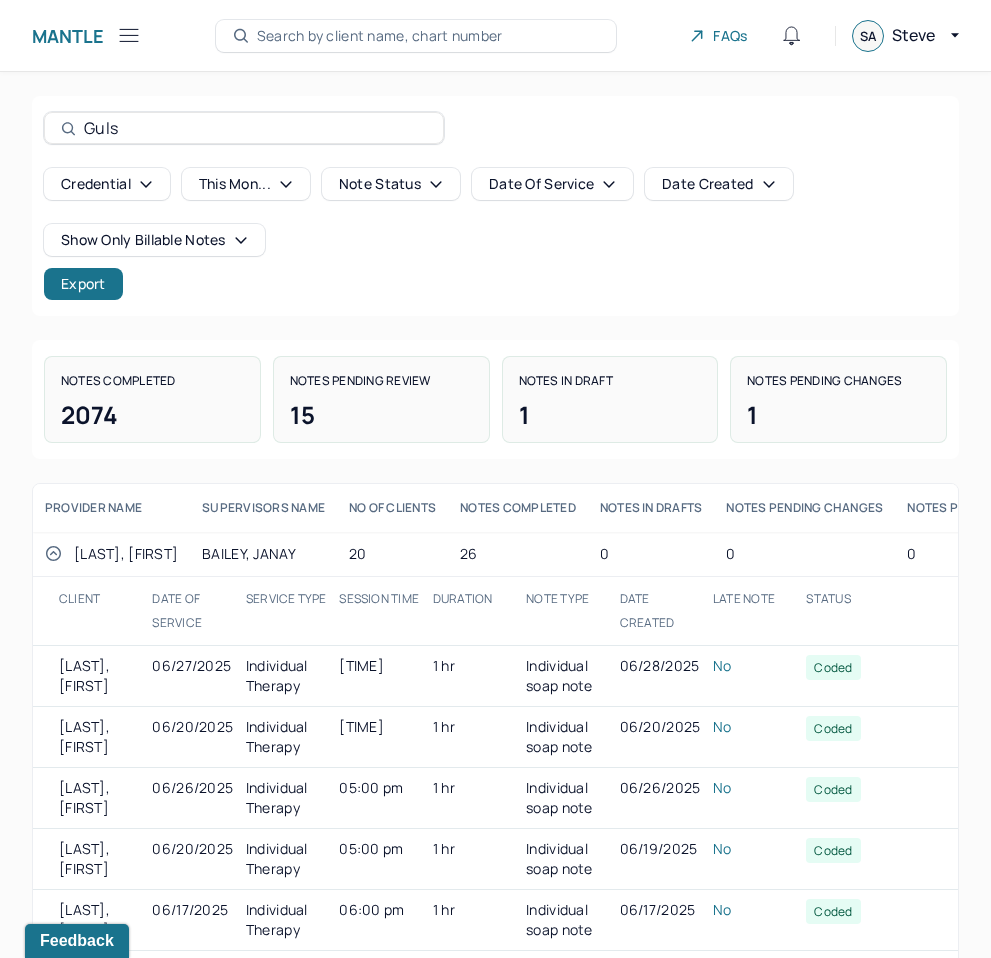 click on "[FIRST] [BRAND] [DASHBOARD] [CLIENTS] [SCHEDULE] [SESSION] [NOTES] [TASKS] [PROVIDERS] [REPORTS] [PROVIDER] [SESSION] [ACTIVITY] [BILLING] [REPORTS] [BILLING] [SUMMARY] [TERMINATED] [CLIENTS] [PRACTICE] [ADMINISTRATION] [SA] [PROVIDER] [LOGOUT] [MANTLE] [PROVIDER] [SESSION] [ACTIVITY] [SEARCH] [CLIENT] [NAME], [CHART] [NUMBER] [FAQS] [SA] [PROVIDER] [FIRST], [FIRST] [NUMBER] [NUMBER] [NUMBER] [NUMBER] [NUMBER] [CLIENT] [DATE] [OF] [SERVICE] [SERVICE] [TYPE] [SESSION] [TIME] [DURATION] [NOTE] [TYPE] [DATE] [CREATED] [LATE] [NOTE] [STATUS] [FIRST], [FIRST] [DATE] [SERVICE] [TIME] [DURATION] [SERVICE] [DATE] [CODE] [FIRST], [FIRST] [DATE] [SERVICE] [TIME] [DURATION] [SERVICE] [DATE] [CODE] [NO]" at bounding box center [495, 479] 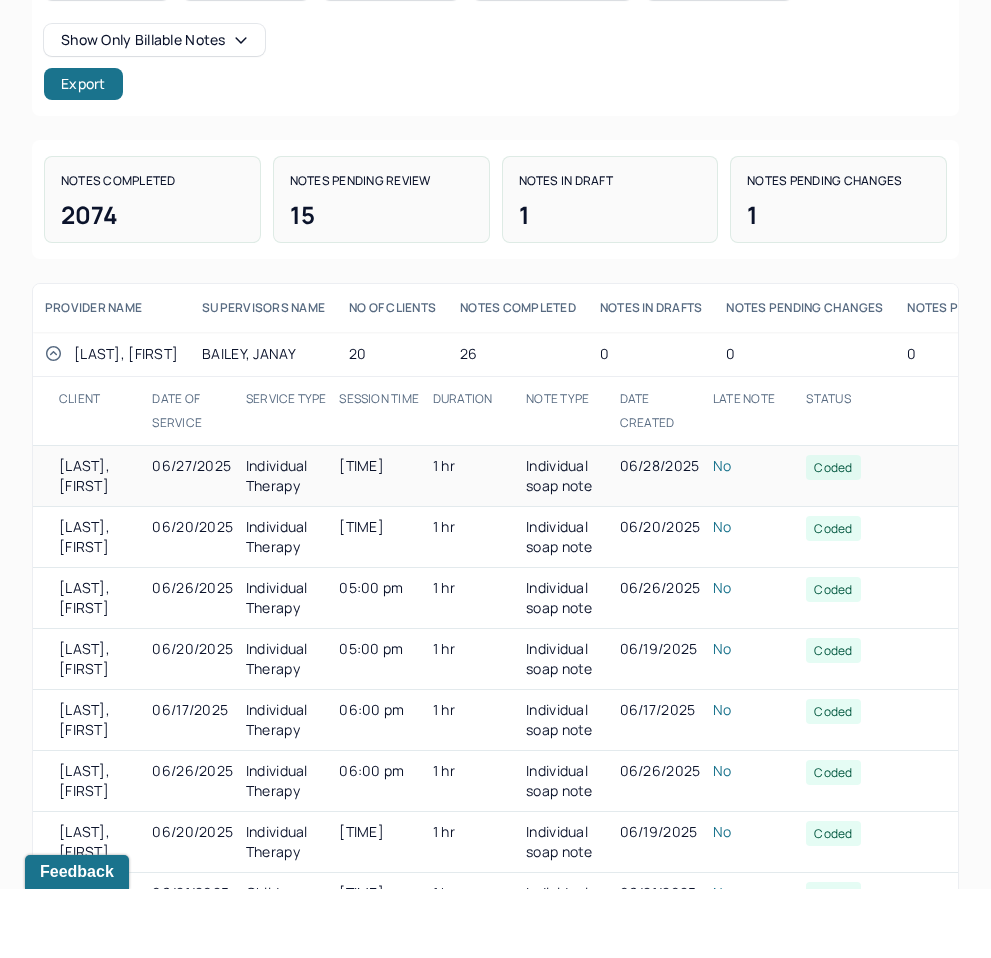 scroll, scrollTop: 131, scrollLeft: 0, axis: vertical 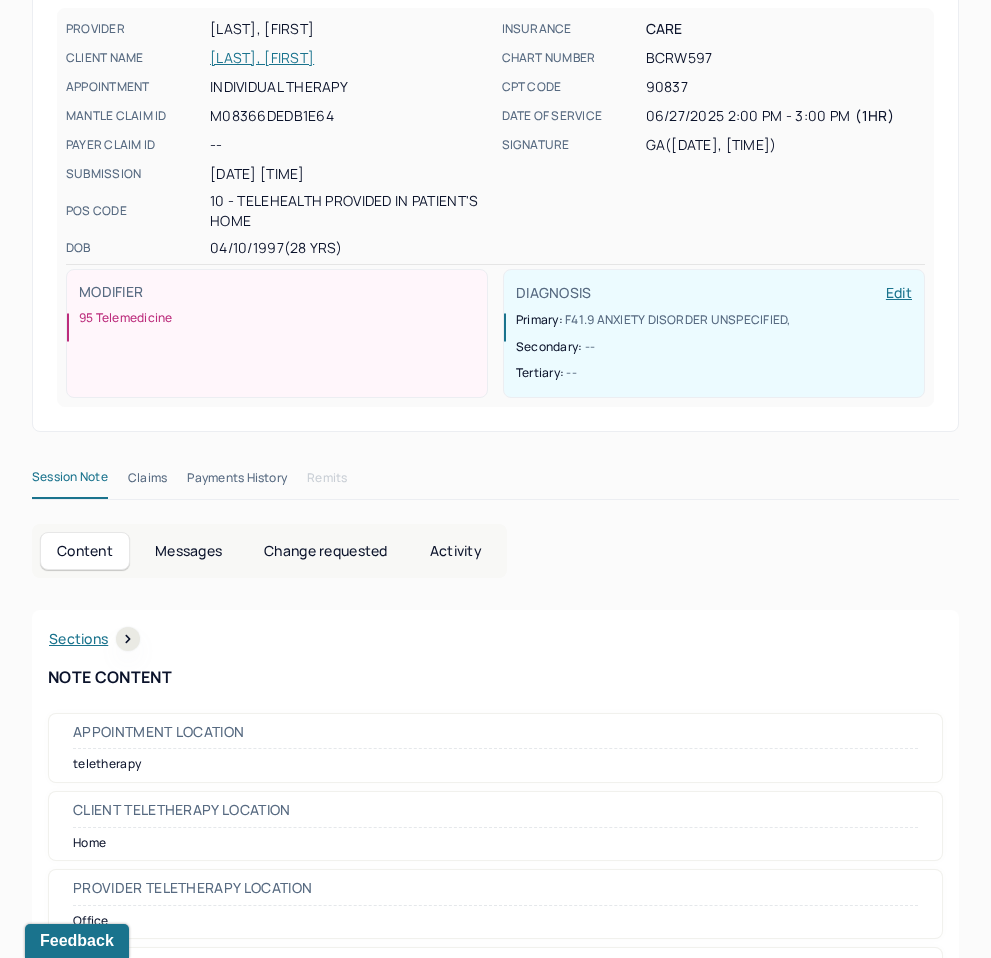 drag, startPoint x: 466, startPoint y: 553, endPoint x: 466, endPoint y: 489, distance: 64 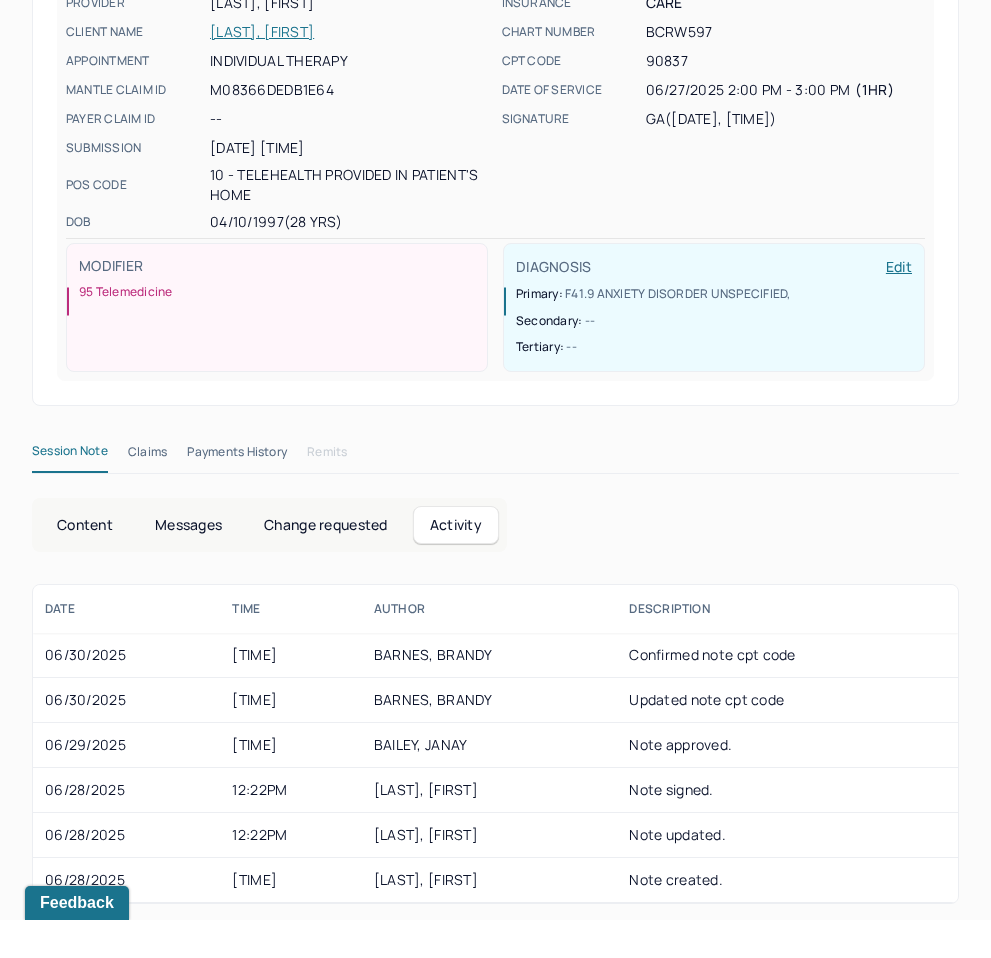 scroll, scrollTop: 133, scrollLeft: 0, axis: vertical 